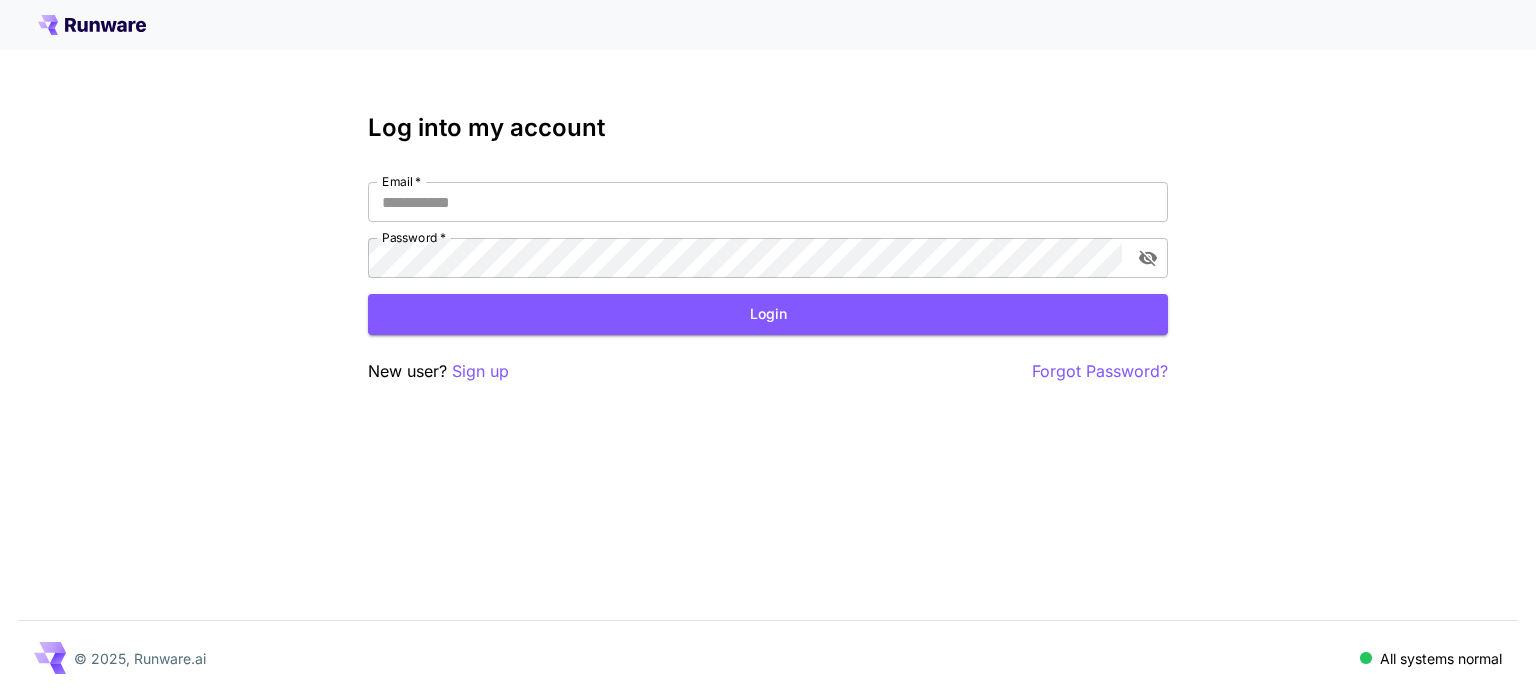 scroll, scrollTop: 0, scrollLeft: 0, axis: both 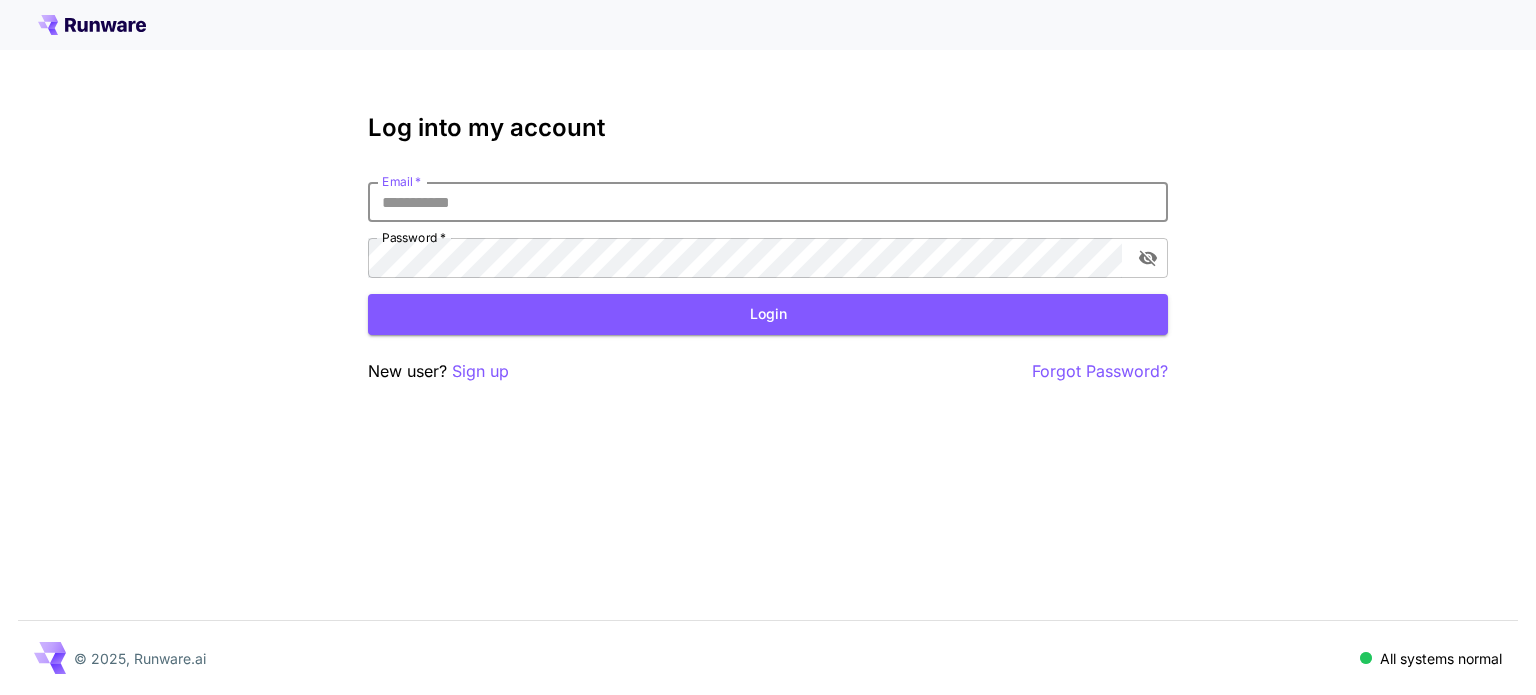 click on "Email   *" at bounding box center (768, 202) 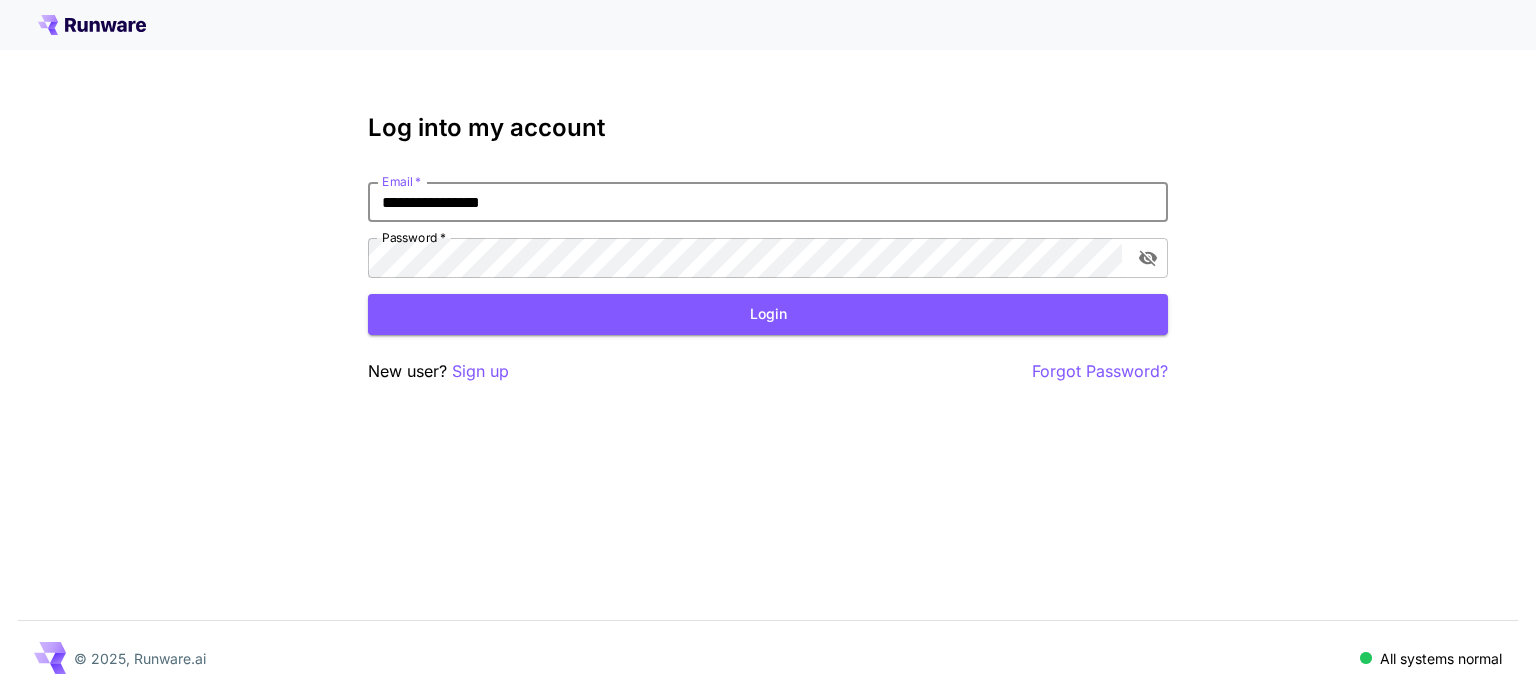 type on "**********" 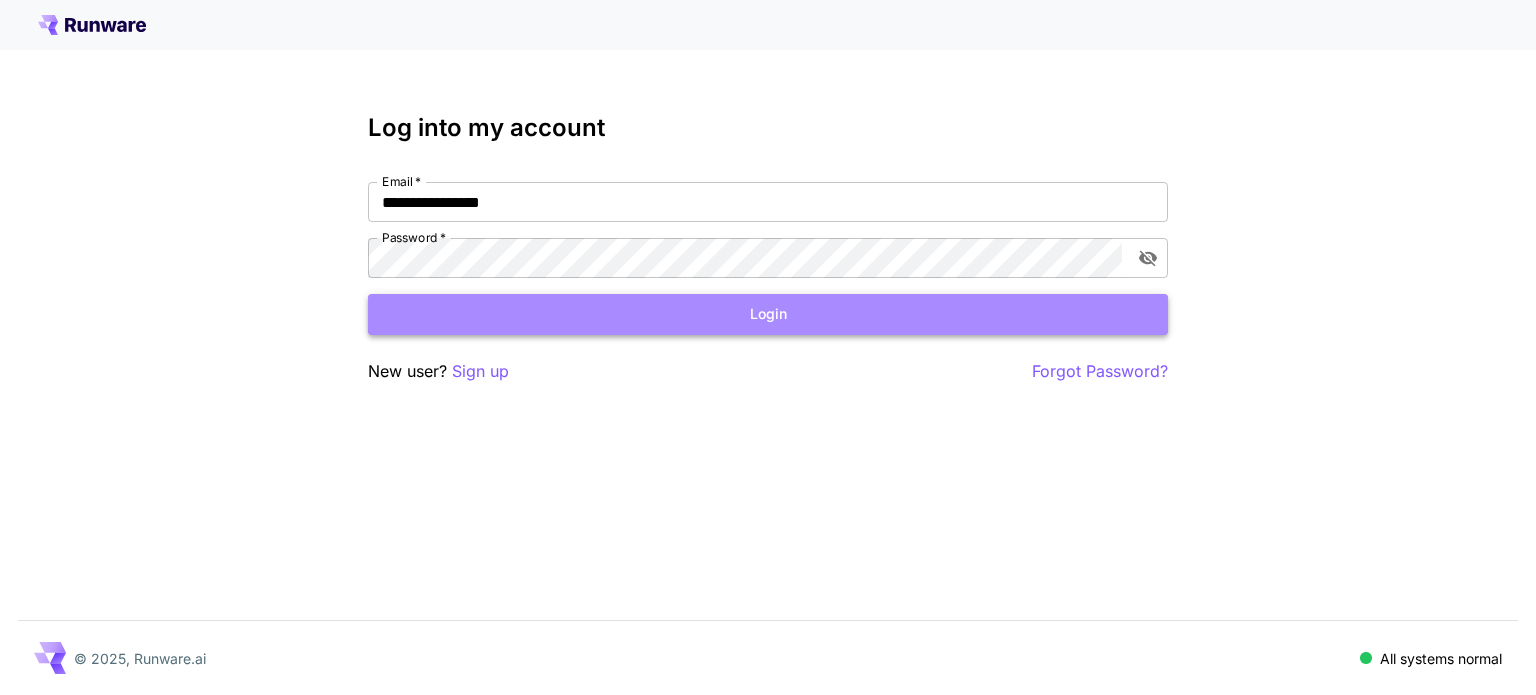 click on "Login" at bounding box center [768, 314] 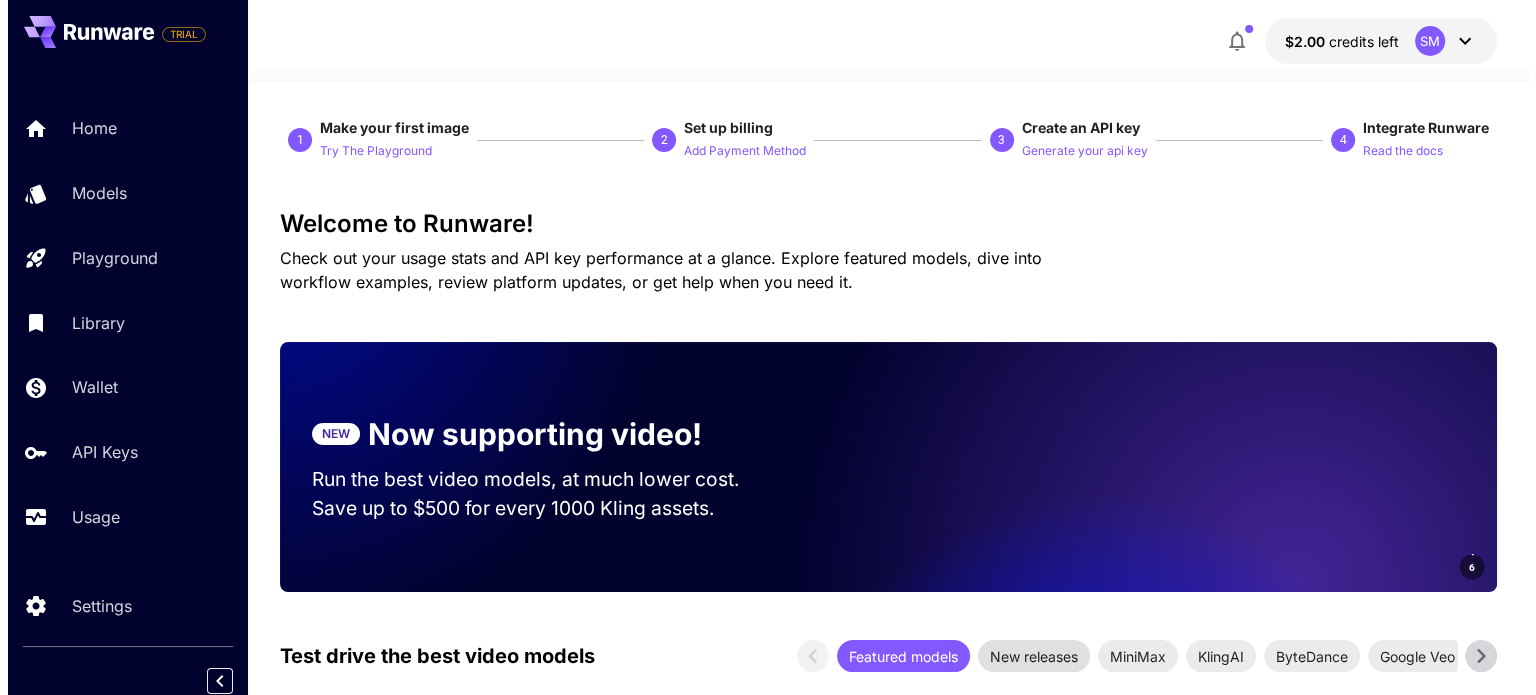 scroll, scrollTop: 0, scrollLeft: 0, axis: both 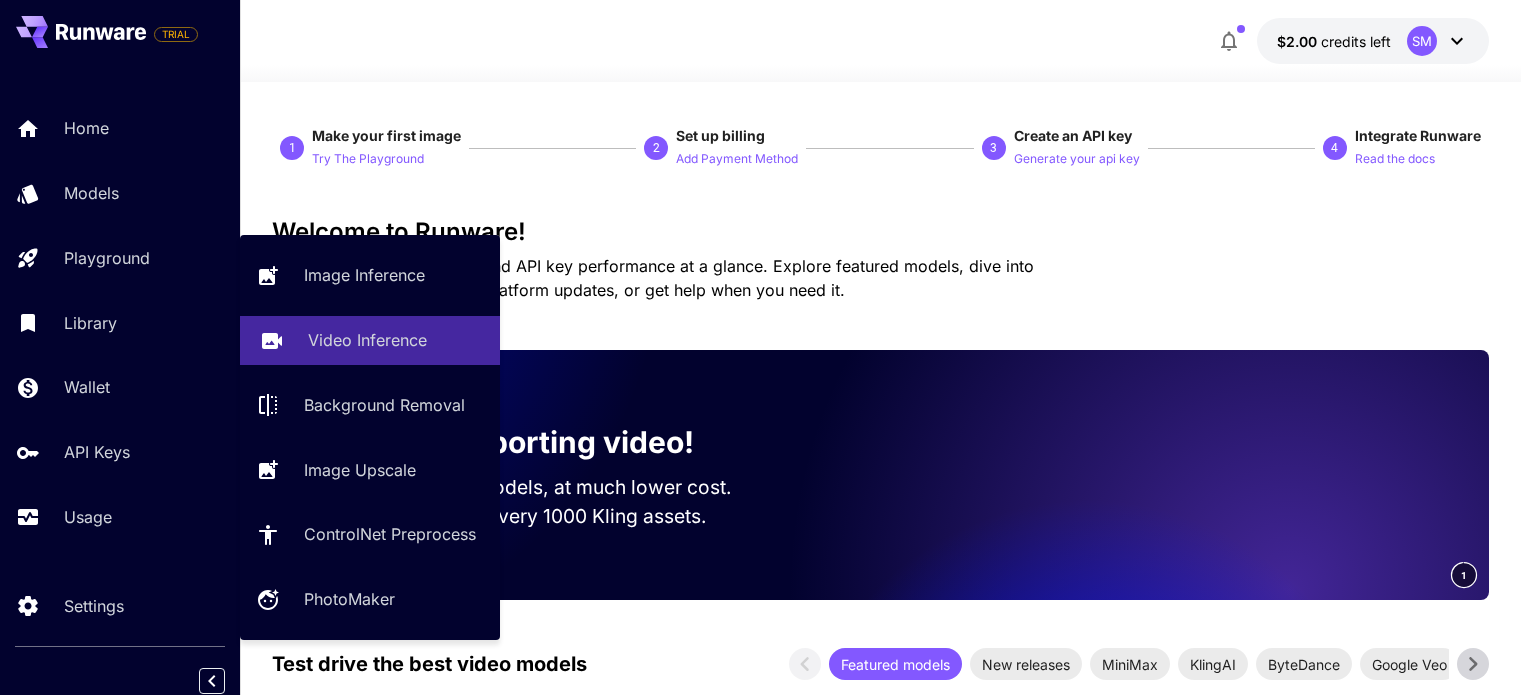 click on "Video Inference" at bounding box center [367, 340] 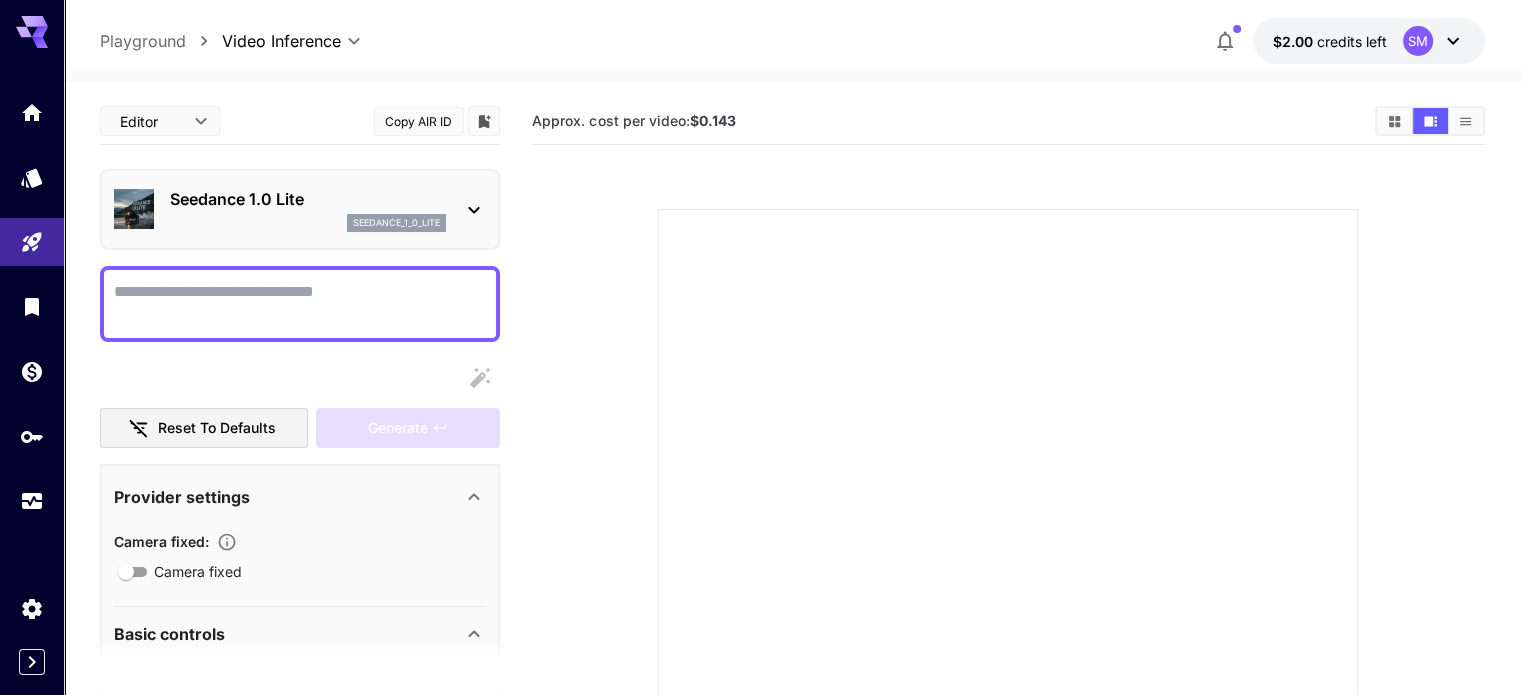 click 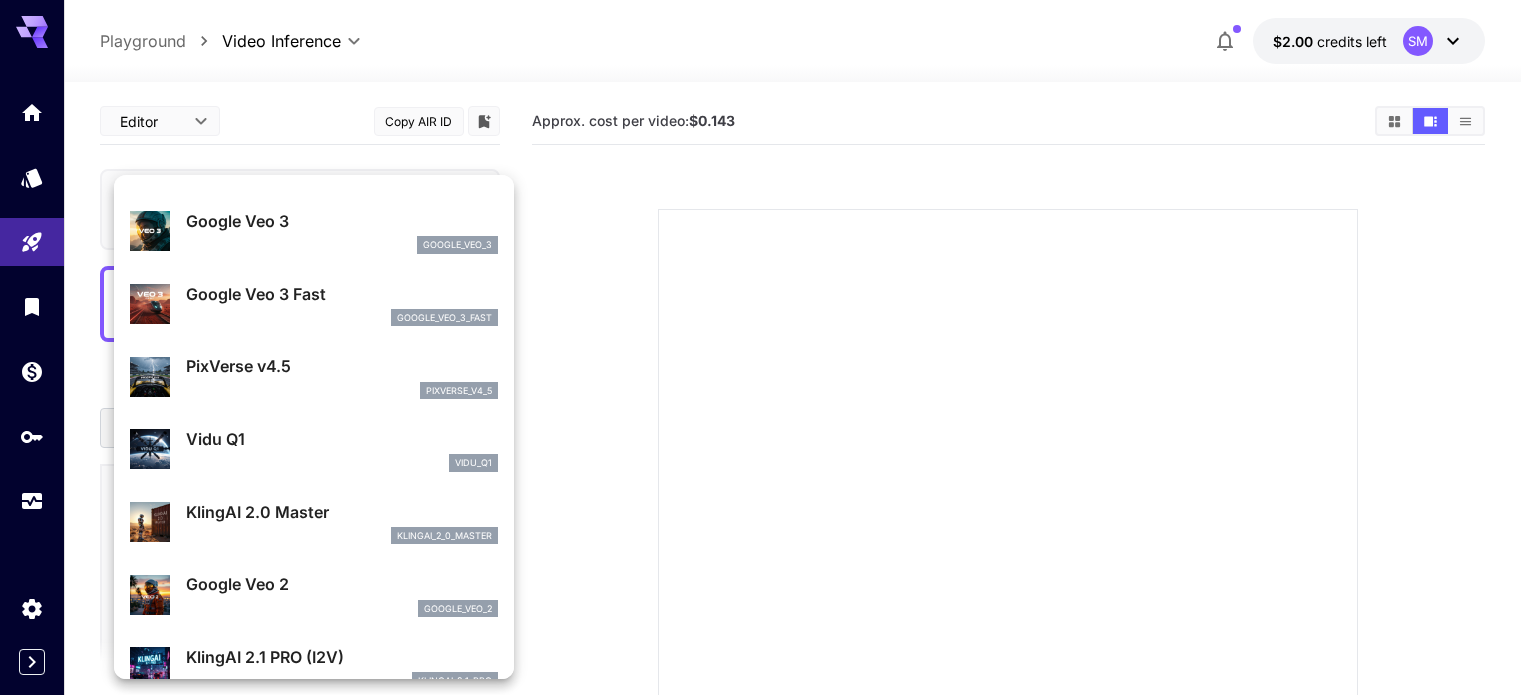 scroll, scrollTop: 400, scrollLeft: 0, axis: vertical 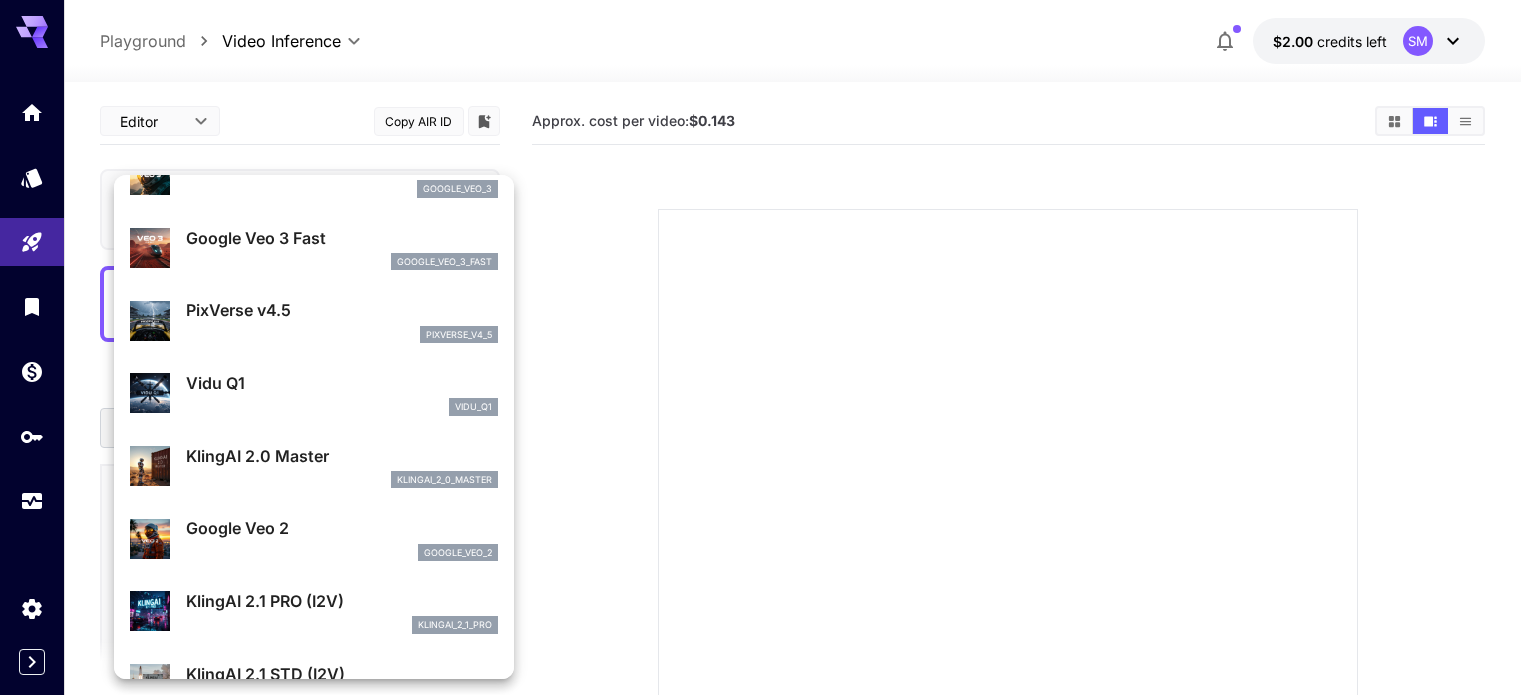 click on "KlingAI 2.0 Master" at bounding box center [342, 456] 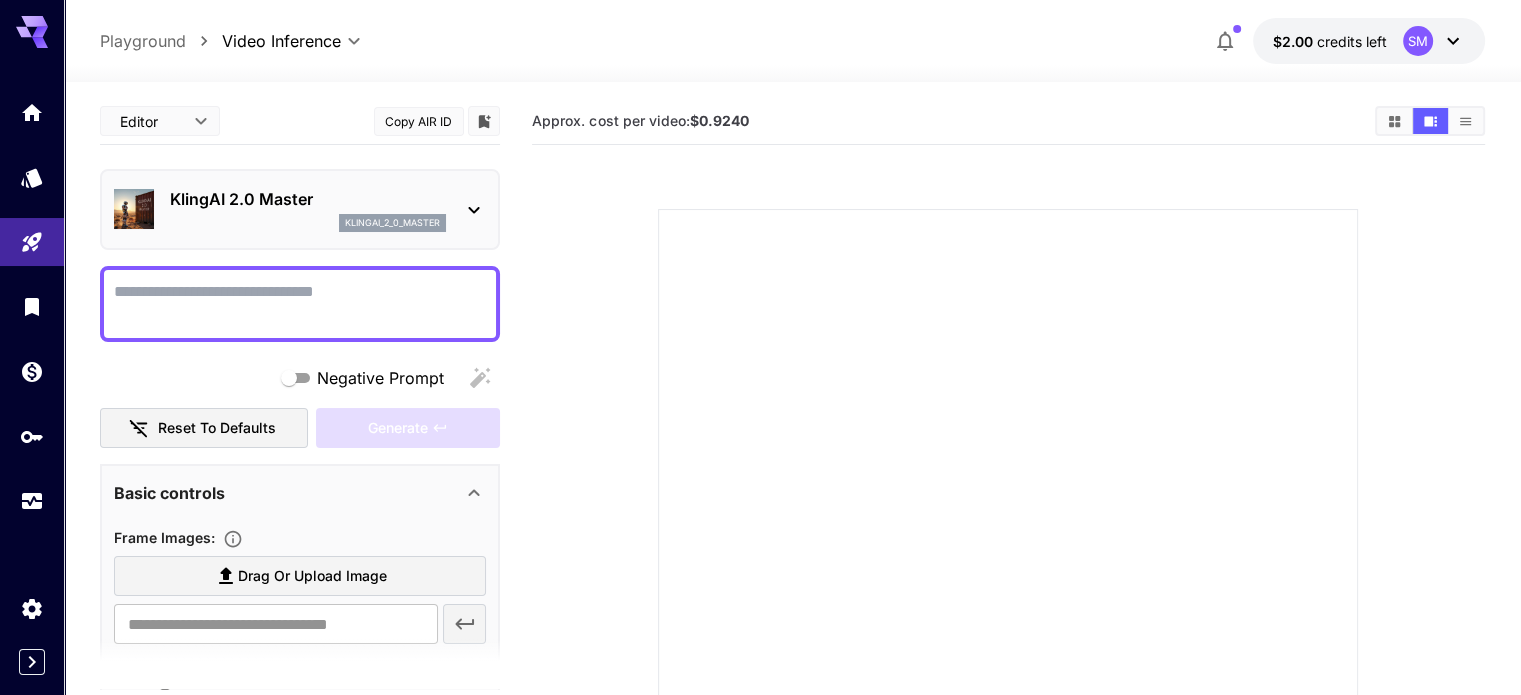 click on "klingai_2_0_master" at bounding box center (392, 223) 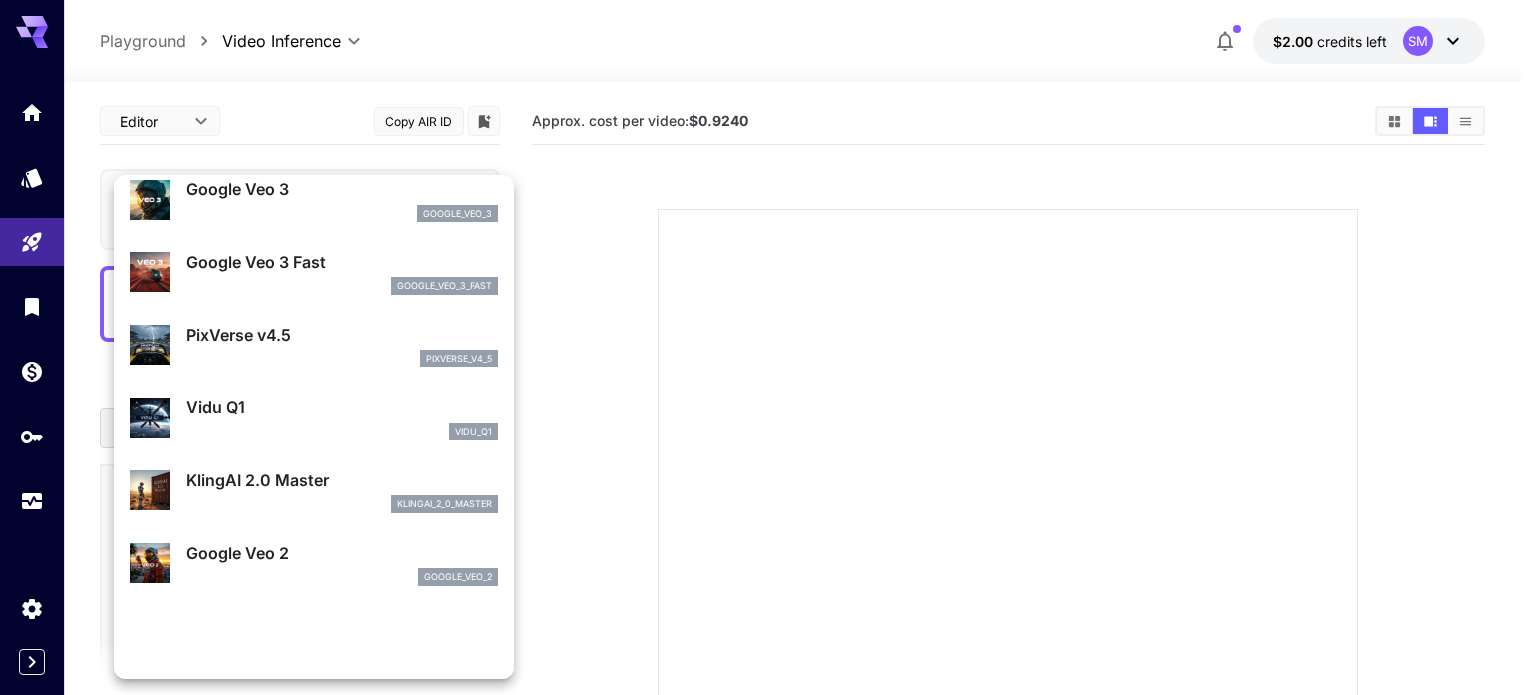 scroll, scrollTop: 400, scrollLeft: 0, axis: vertical 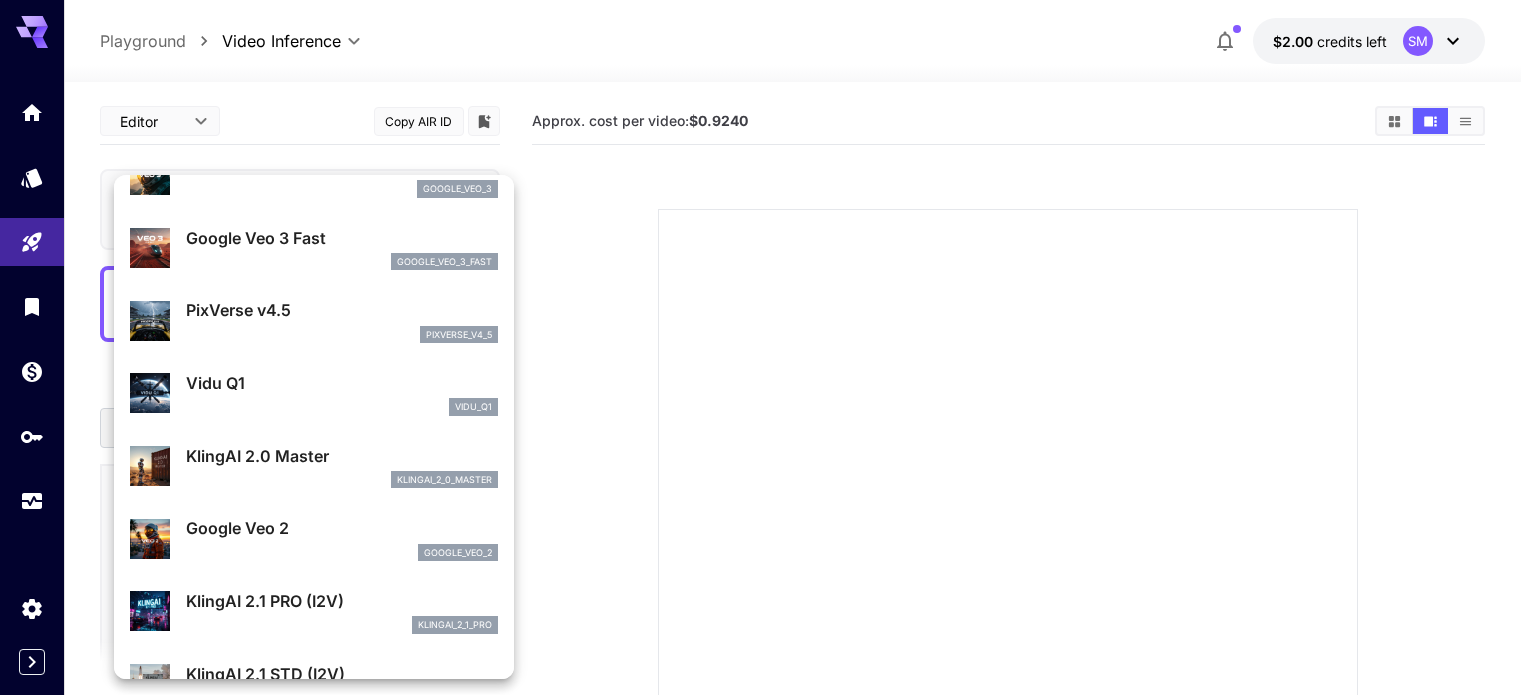 click on "KlingAI 2.0 Master" at bounding box center [342, 456] 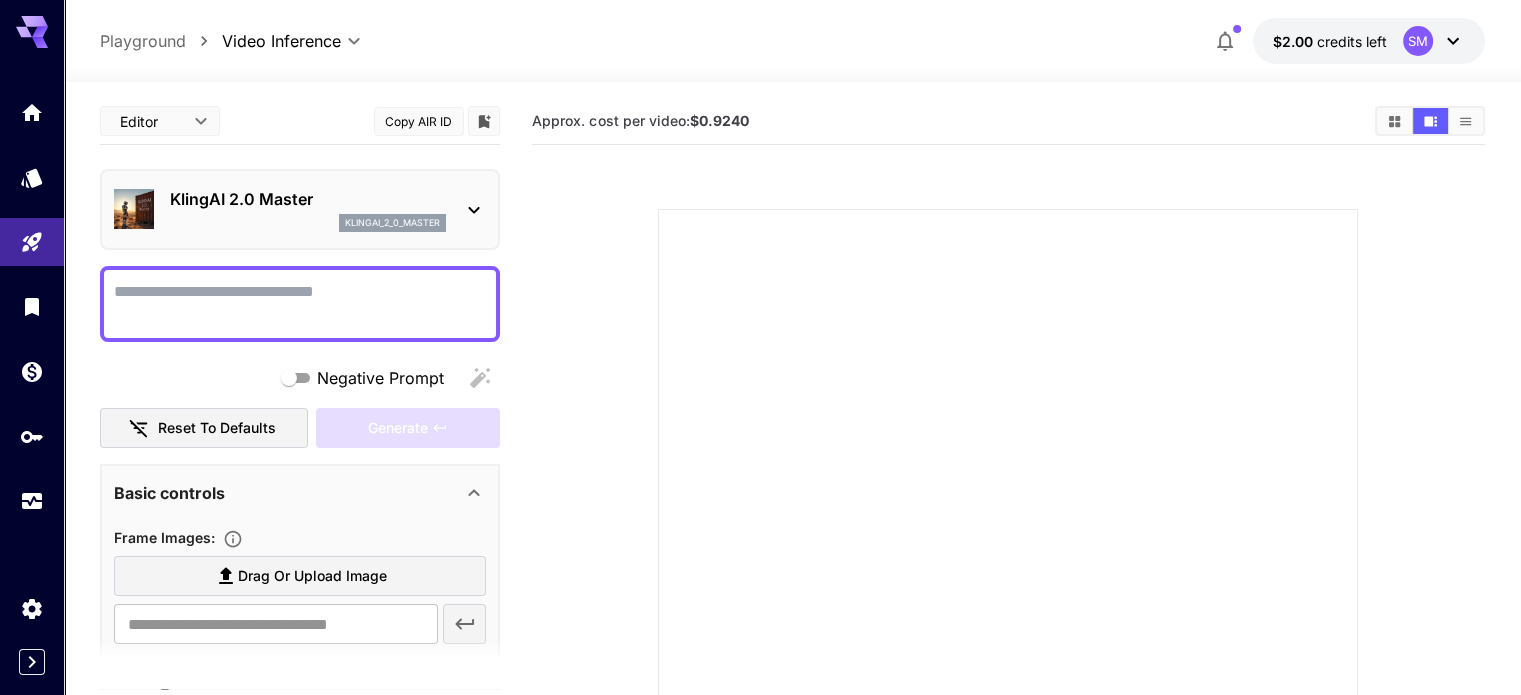 click on "KlingAI 2.0 Master klingai_2_0_master" at bounding box center (300, 209) 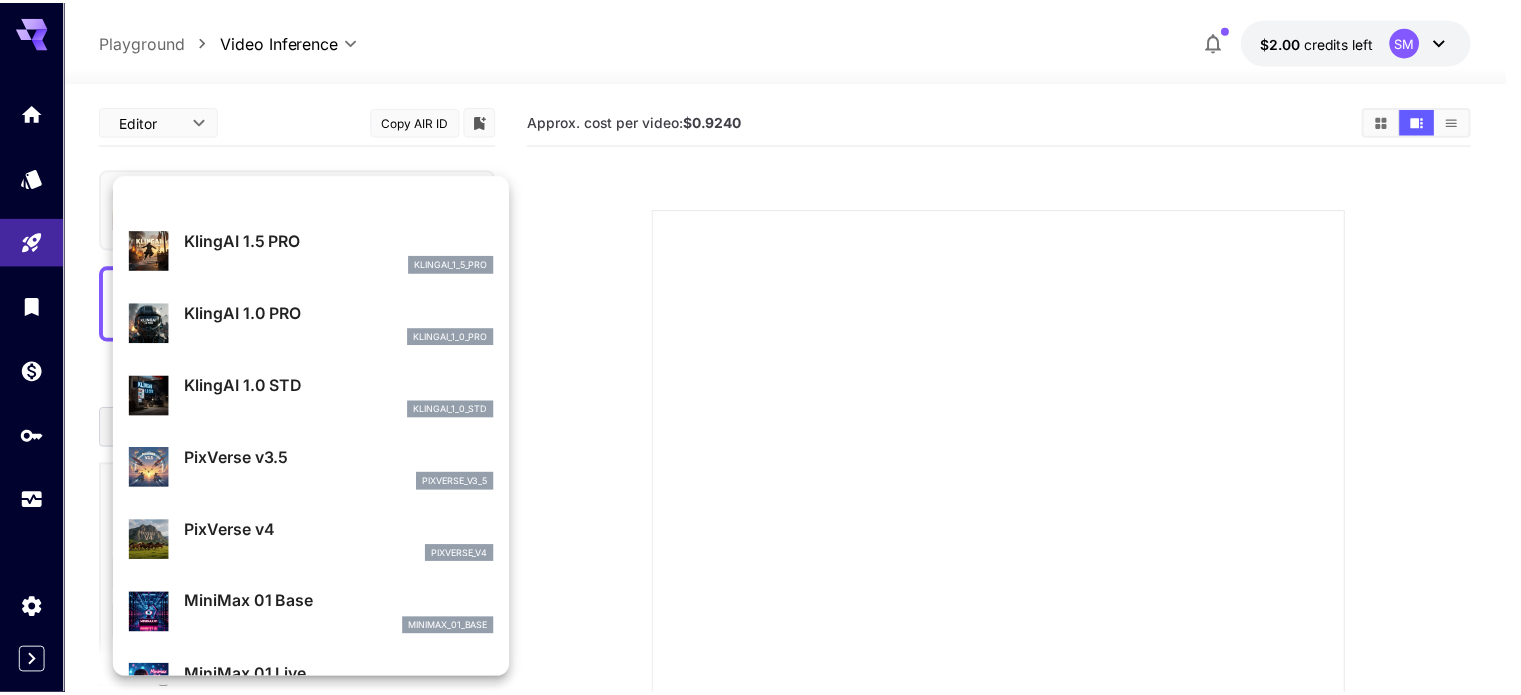 scroll, scrollTop: 1044, scrollLeft: 0, axis: vertical 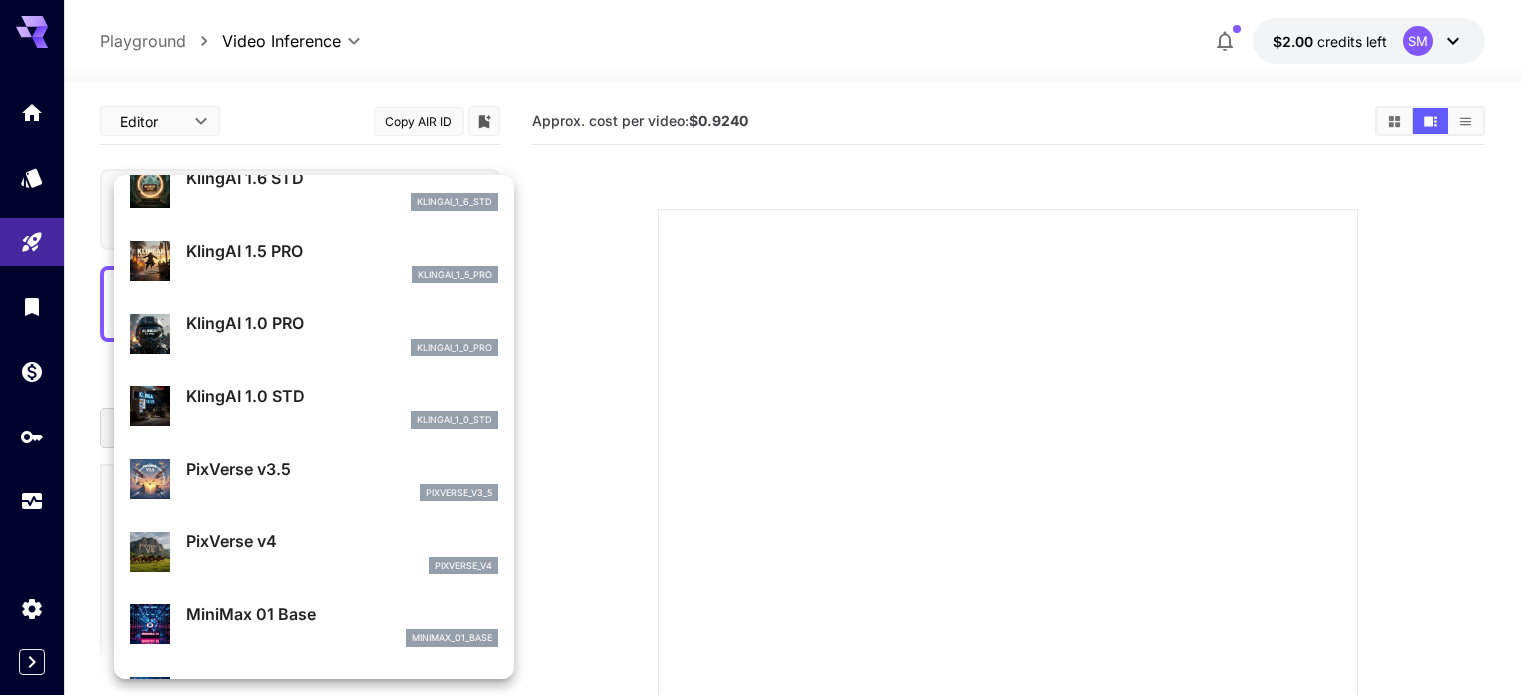 click on "klingai_1_0_std" at bounding box center (454, 420) 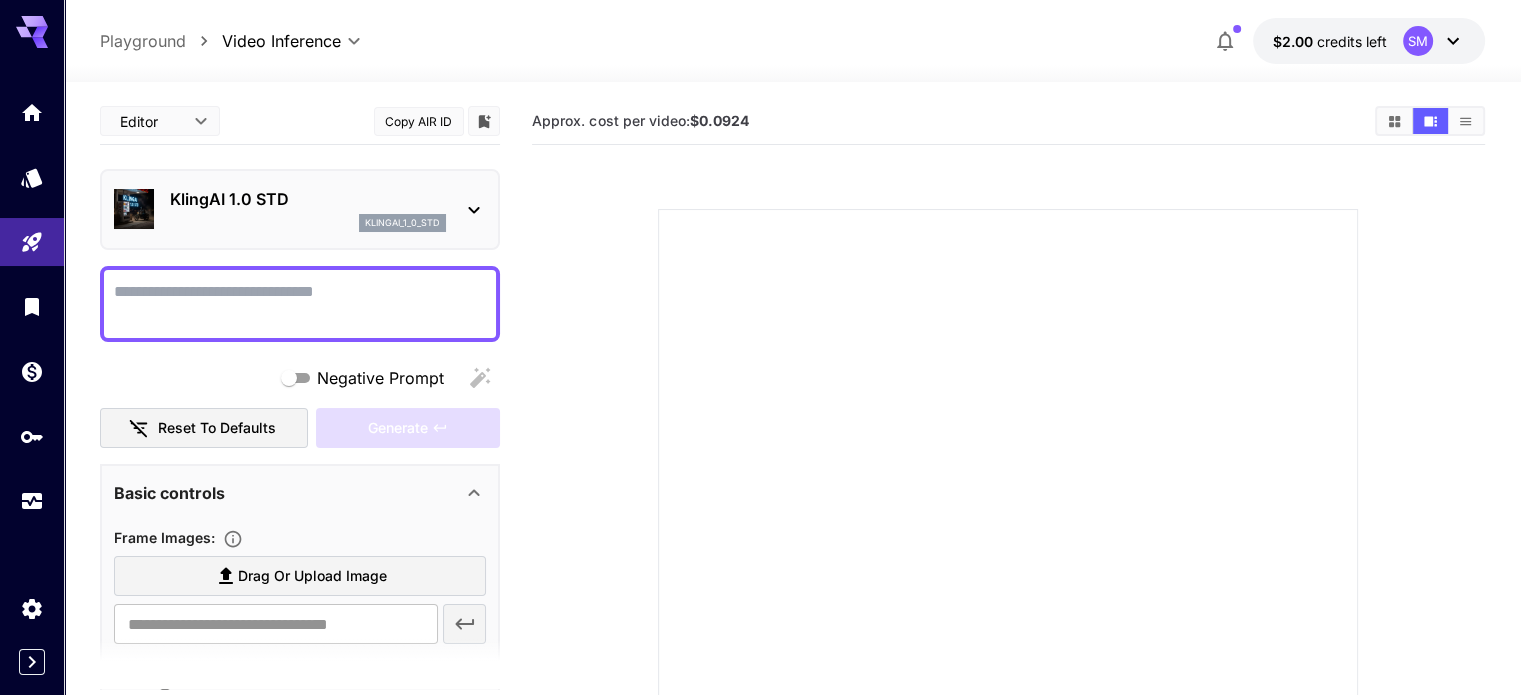 click on "Negative Prompt" at bounding box center [300, 304] 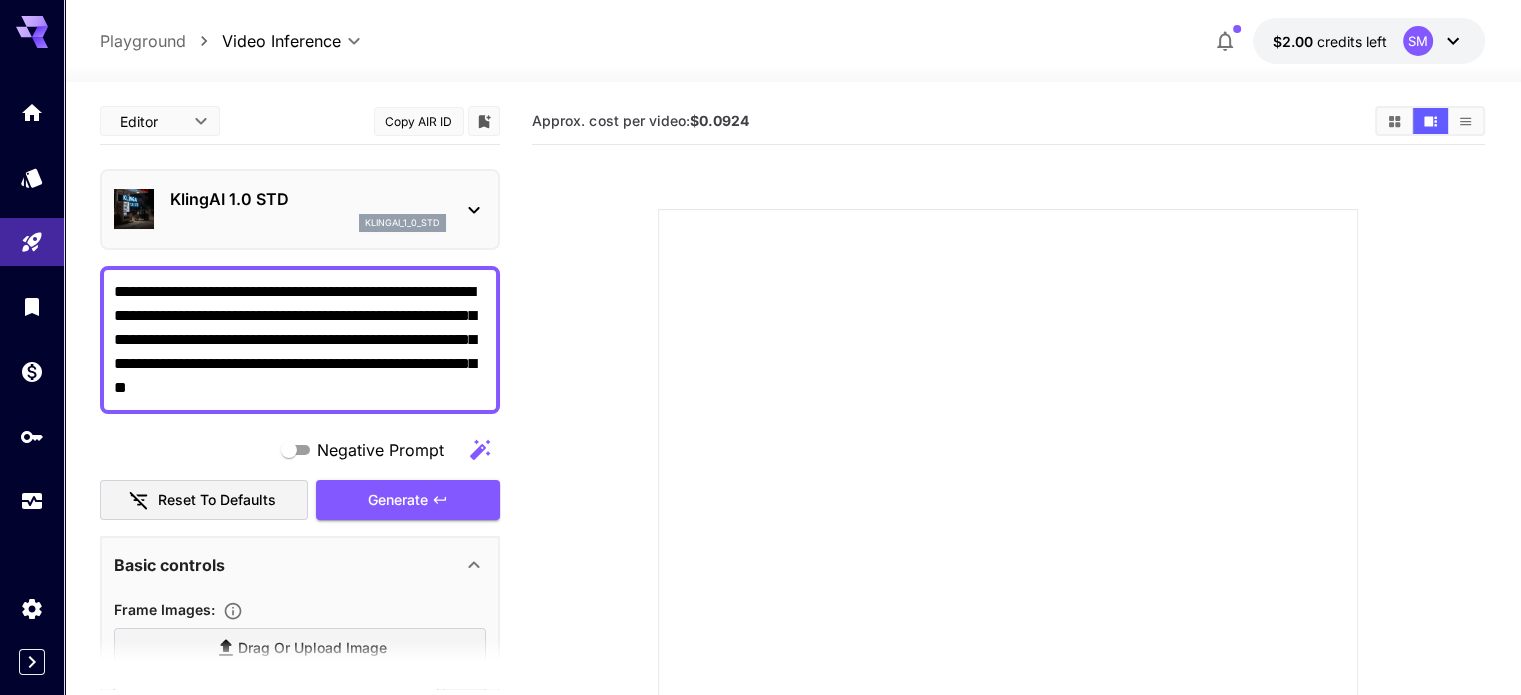 drag, startPoint x: 469, startPoint y: 308, endPoint x: 39, endPoint y: 281, distance: 430.84683 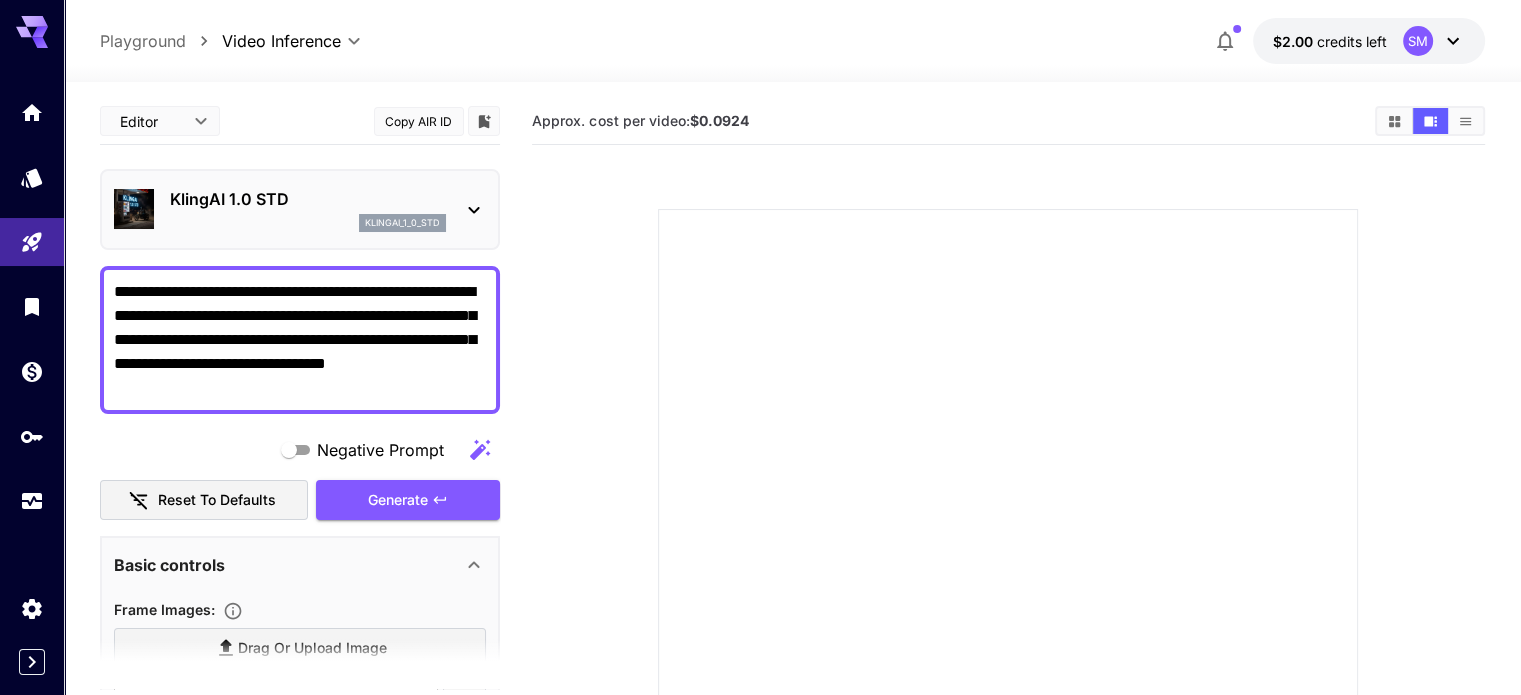 click on "**********" at bounding box center (300, 340) 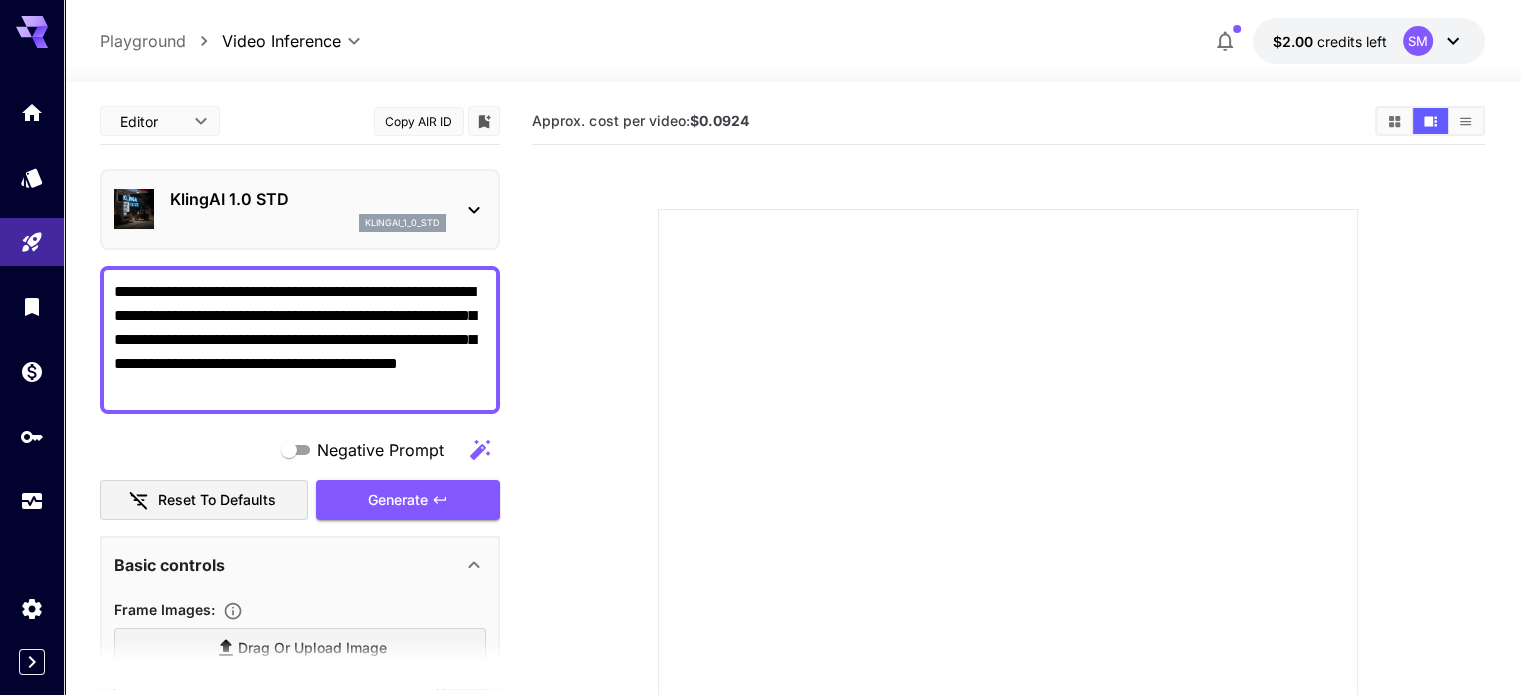 click on "**********" at bounding box center (300, 340) 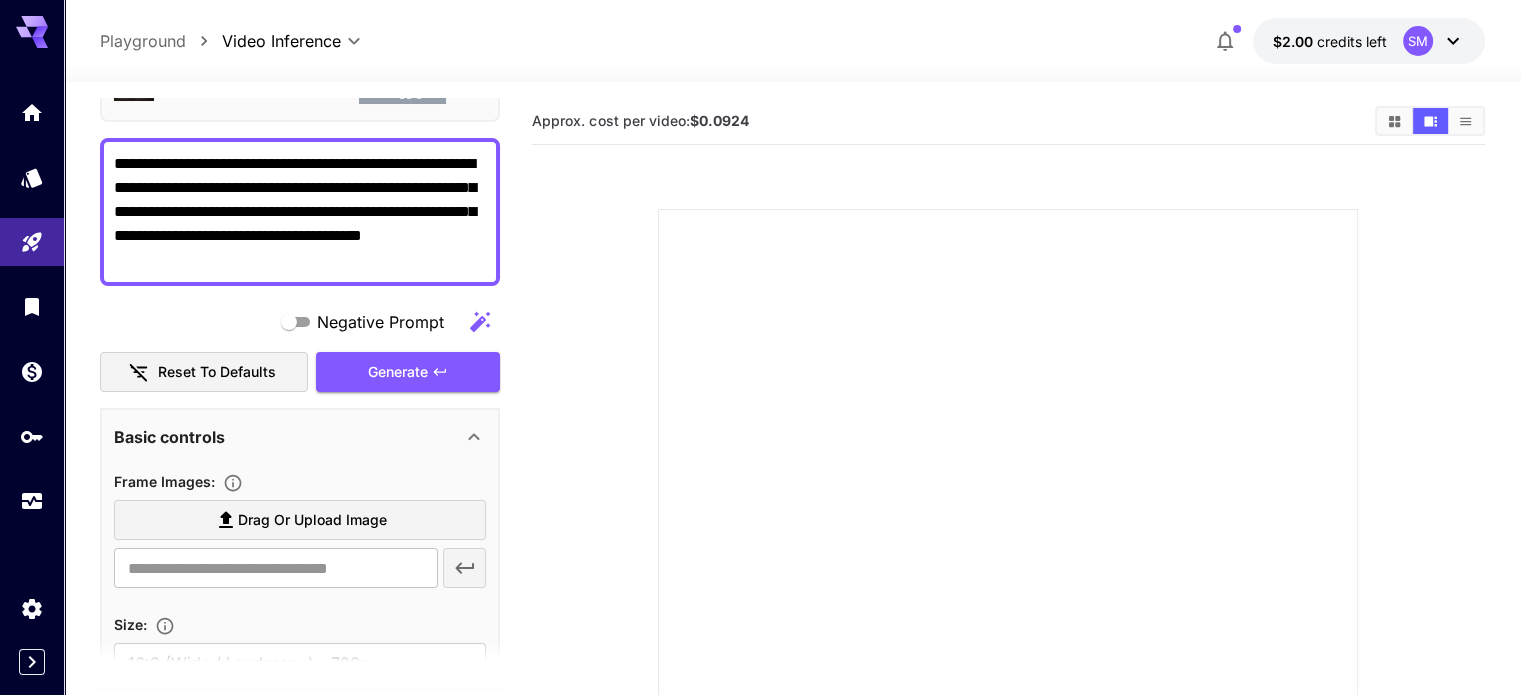 scroll, scrollTop: 132, scrollLeft: 0, axis: vertical 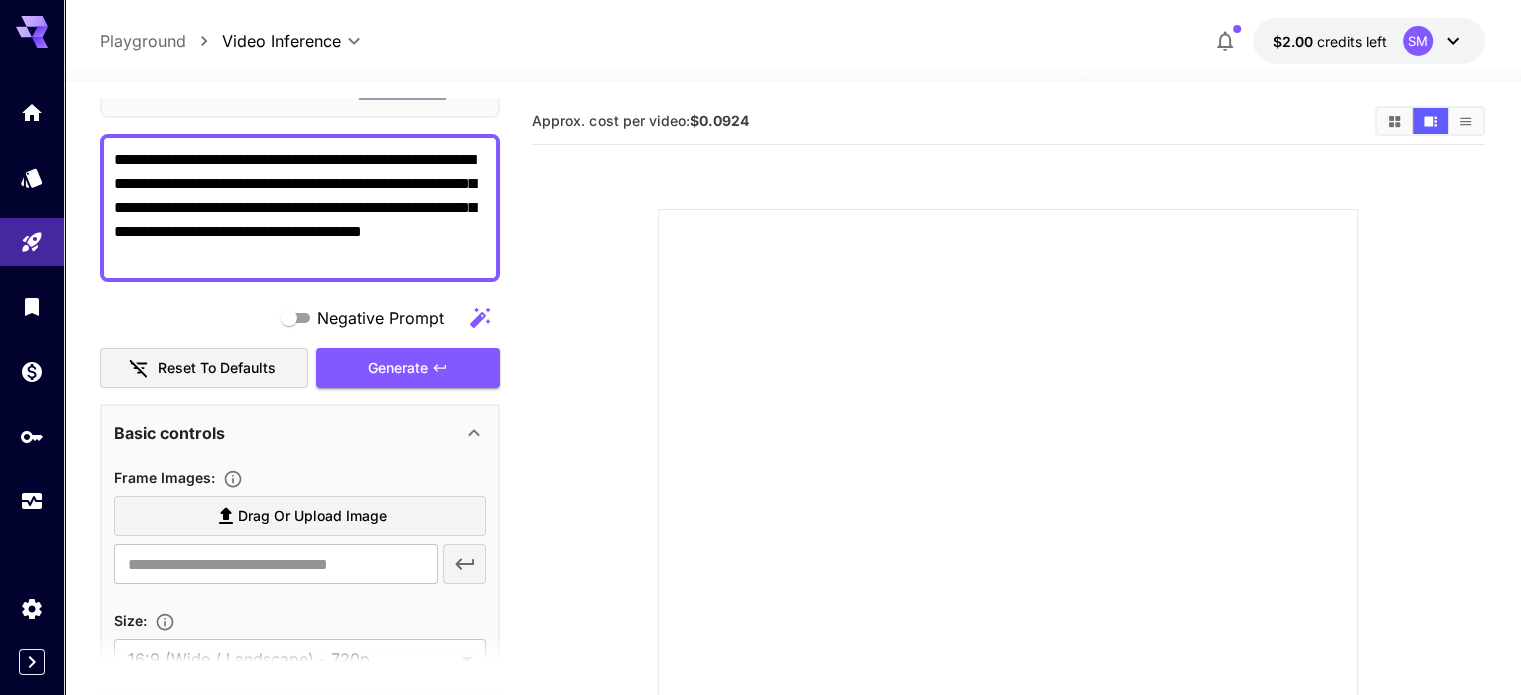 type on "**********" 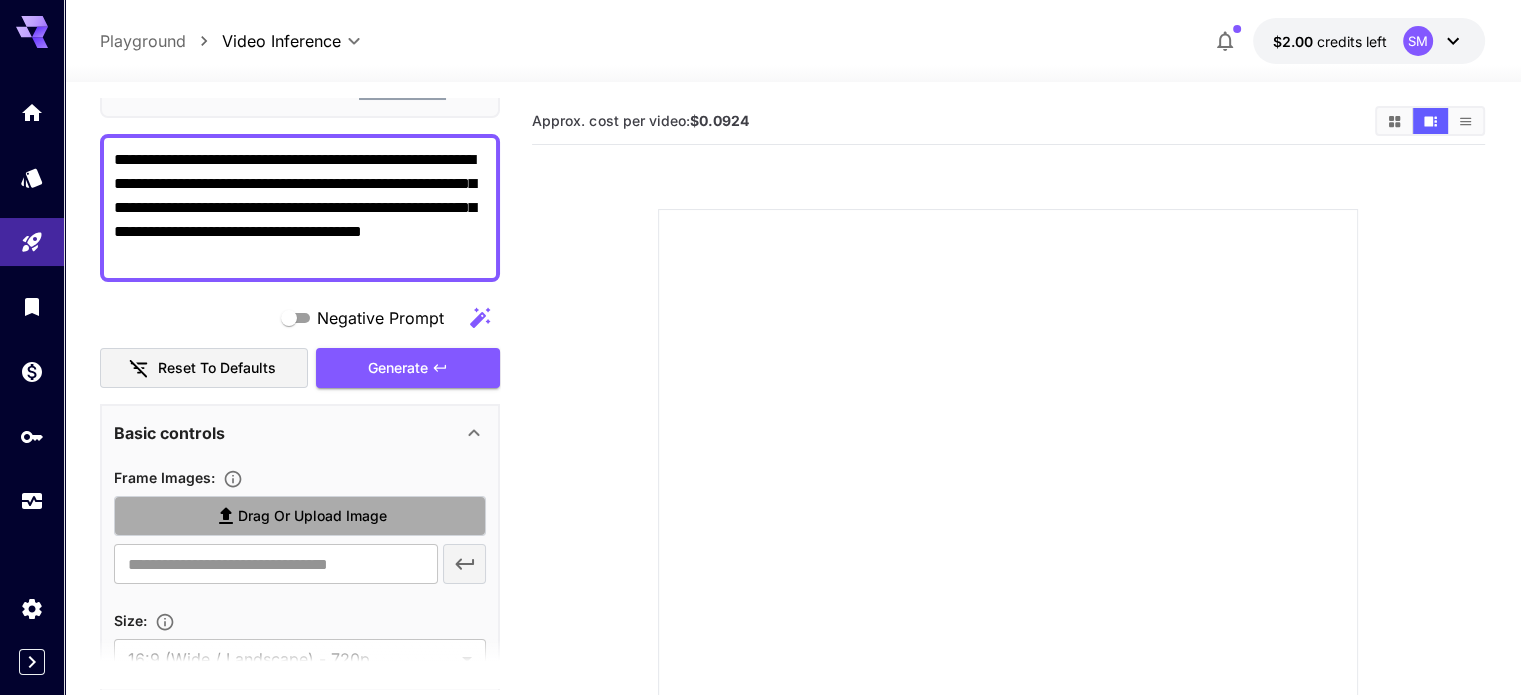 click on "Drag or upload image" at bounding box center [312, 516] 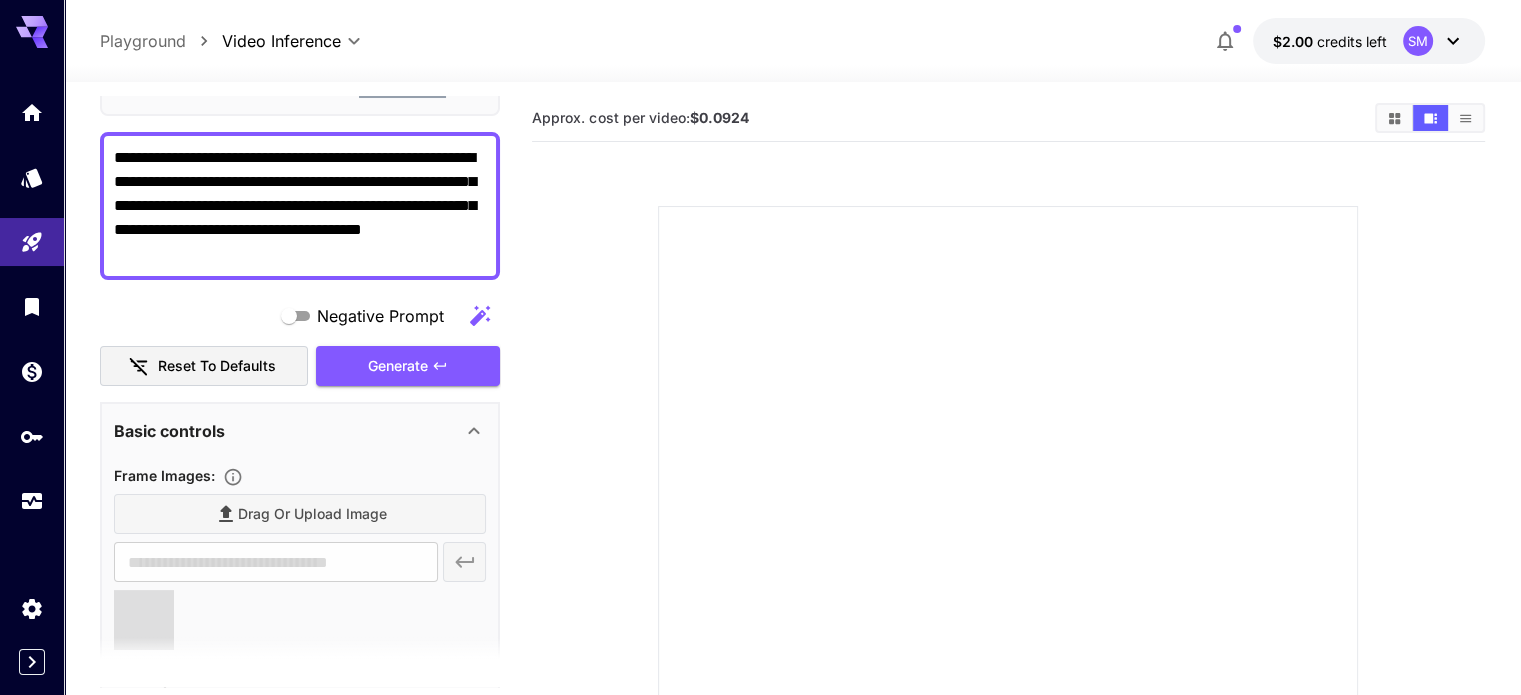 scroll, scrollTop: 0, scrollLeft: 0, axis: both 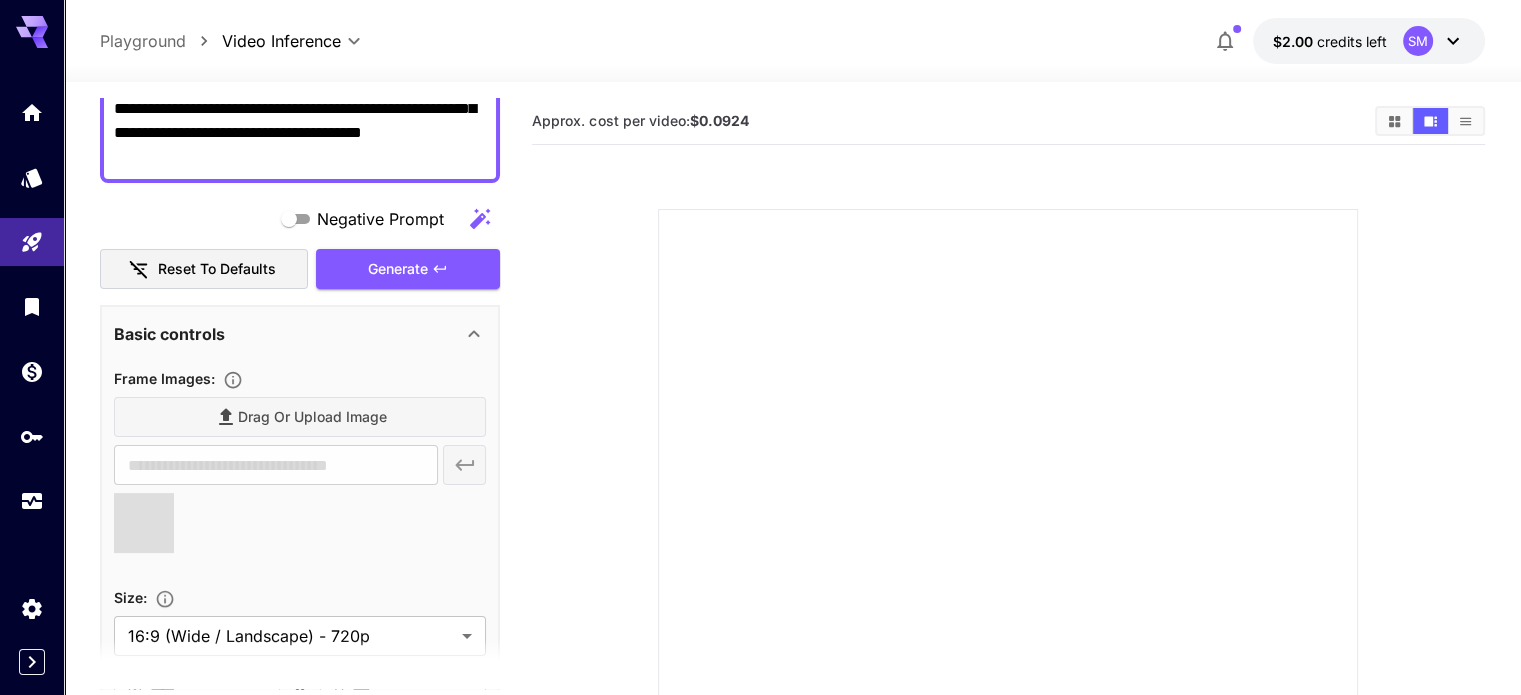 type on "**********" 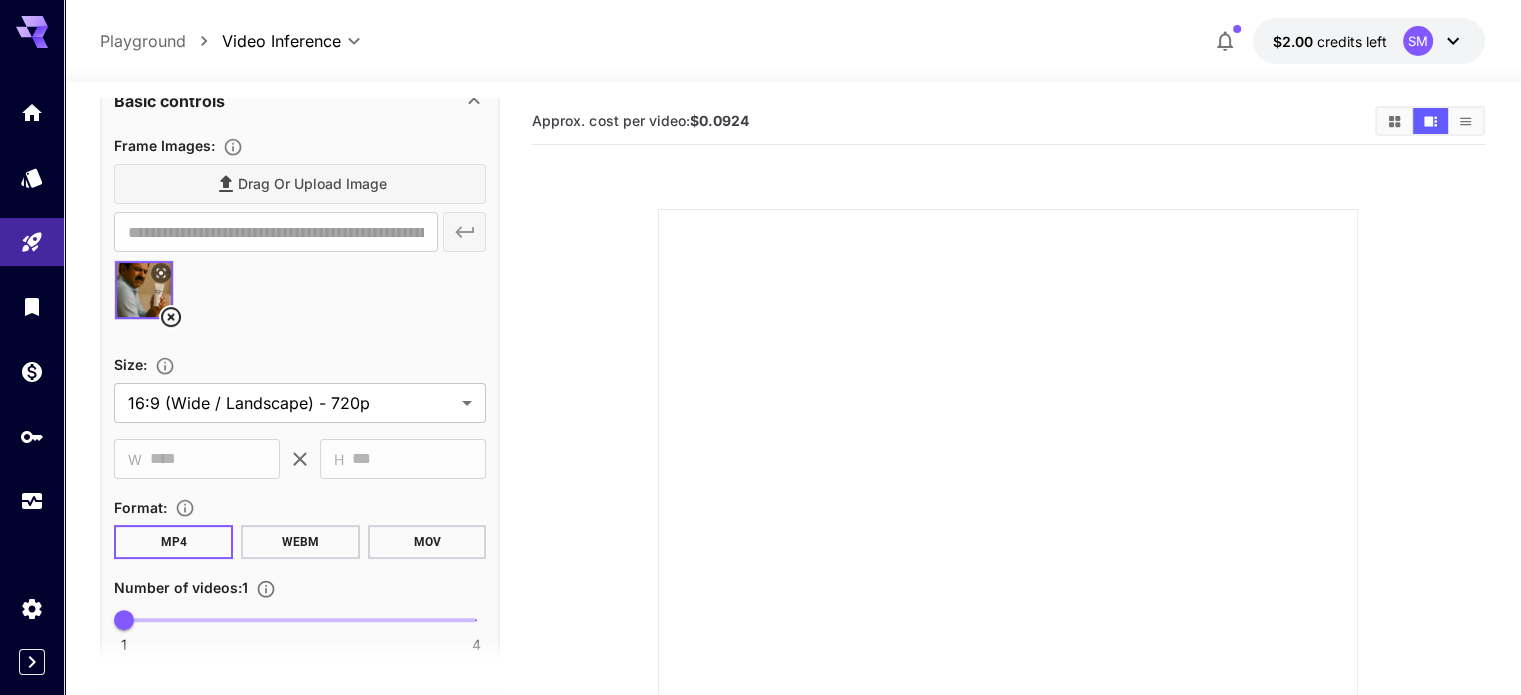 scroll, scrollTop: 464, scrollLeft: 0, axis: vertical 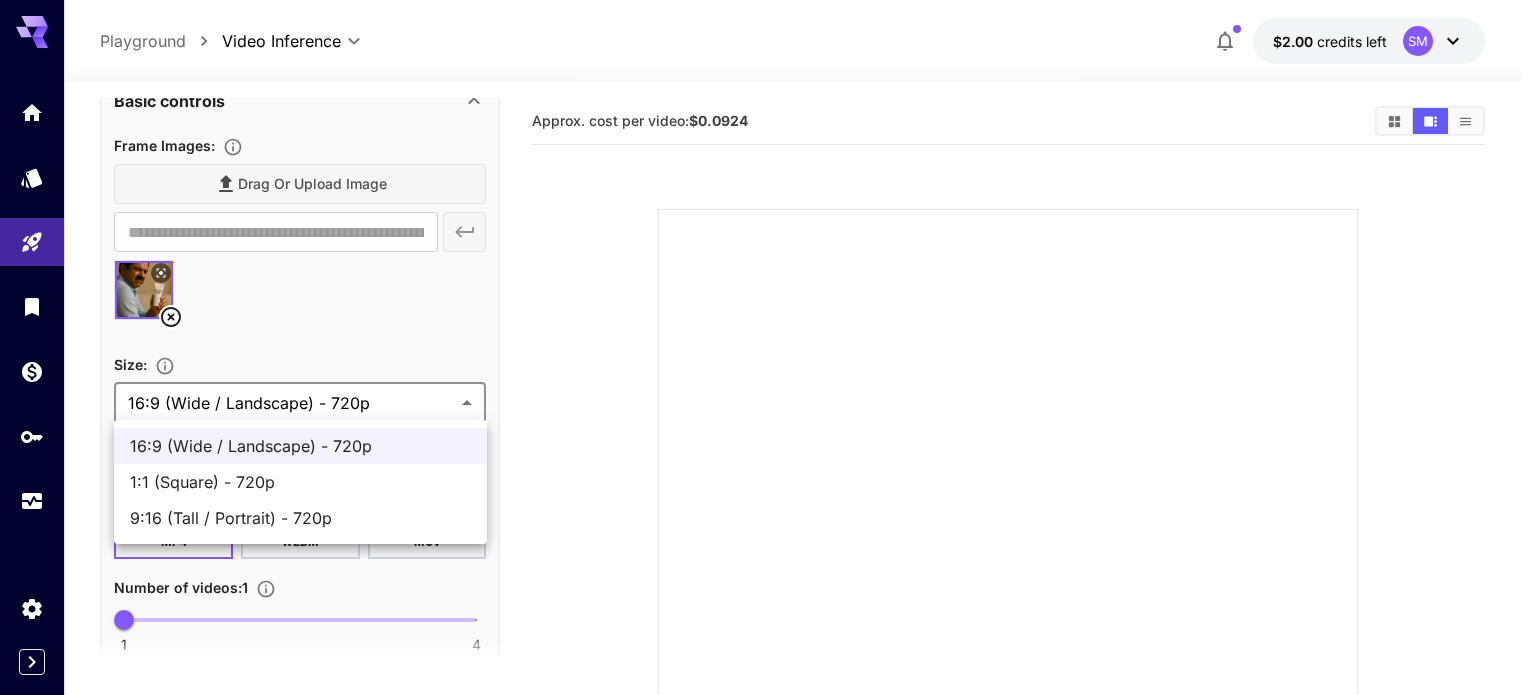 click on "**********" at bounding box center [768, 484] 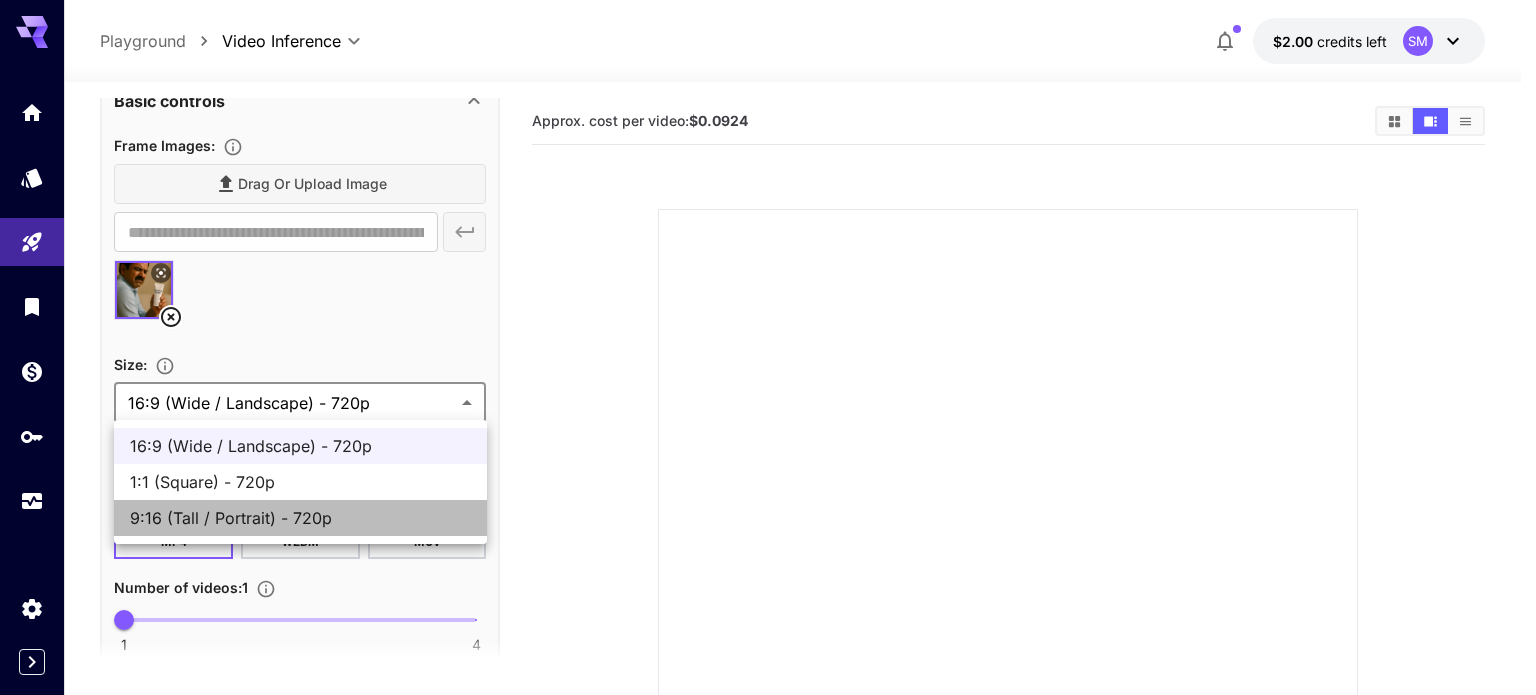 click on "9:16 (Tall / Portrait) - 720p" at bounding box center (300, 518) 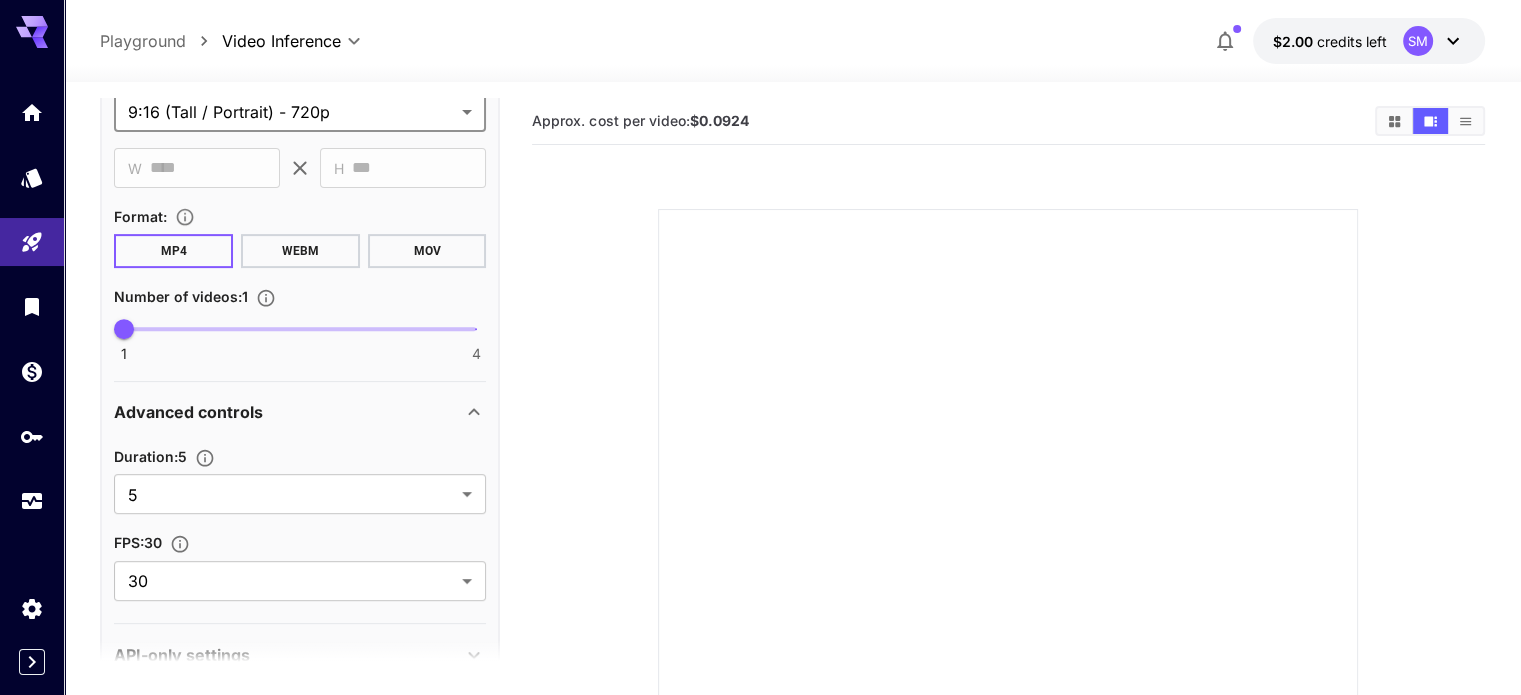 scroll, scrollTop: 799, scrollLeft: 0, axis: vertical 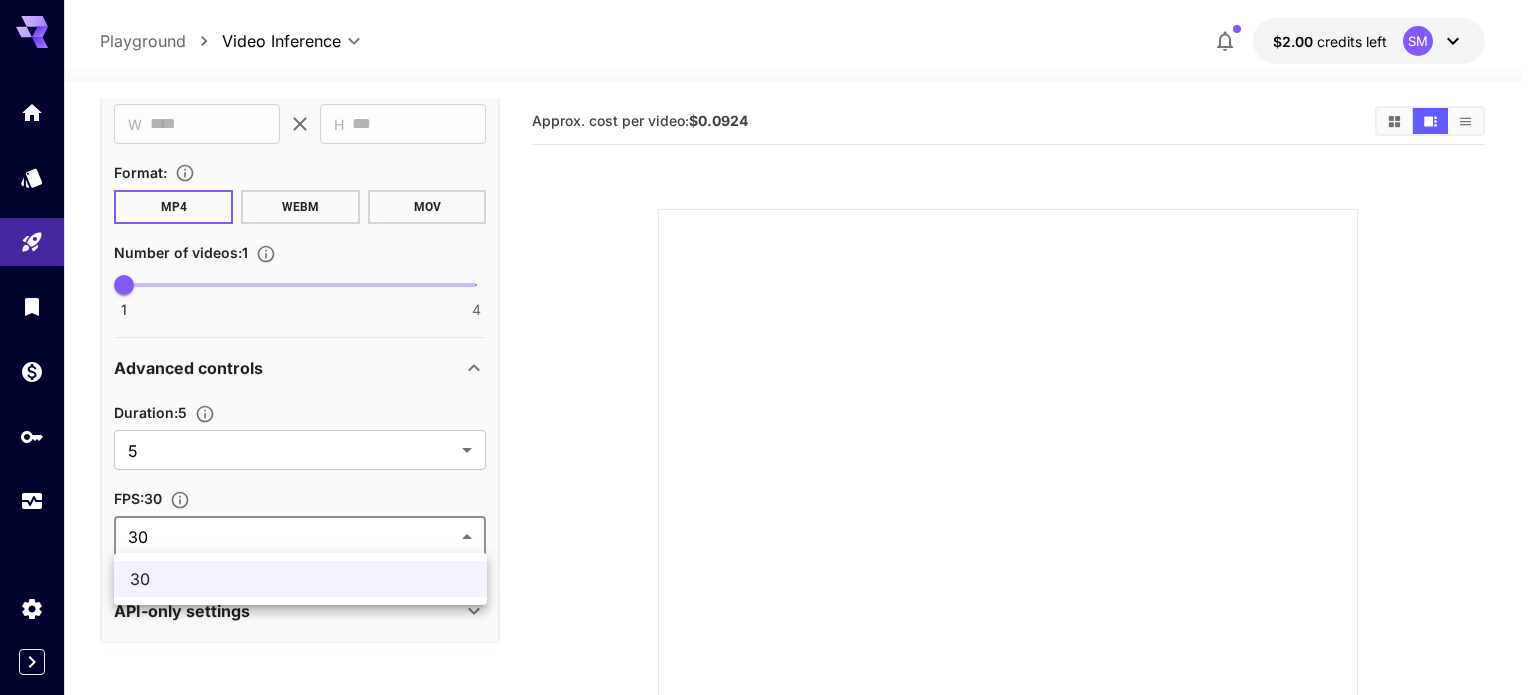 click on "**********" at bounding box center (768, 484) 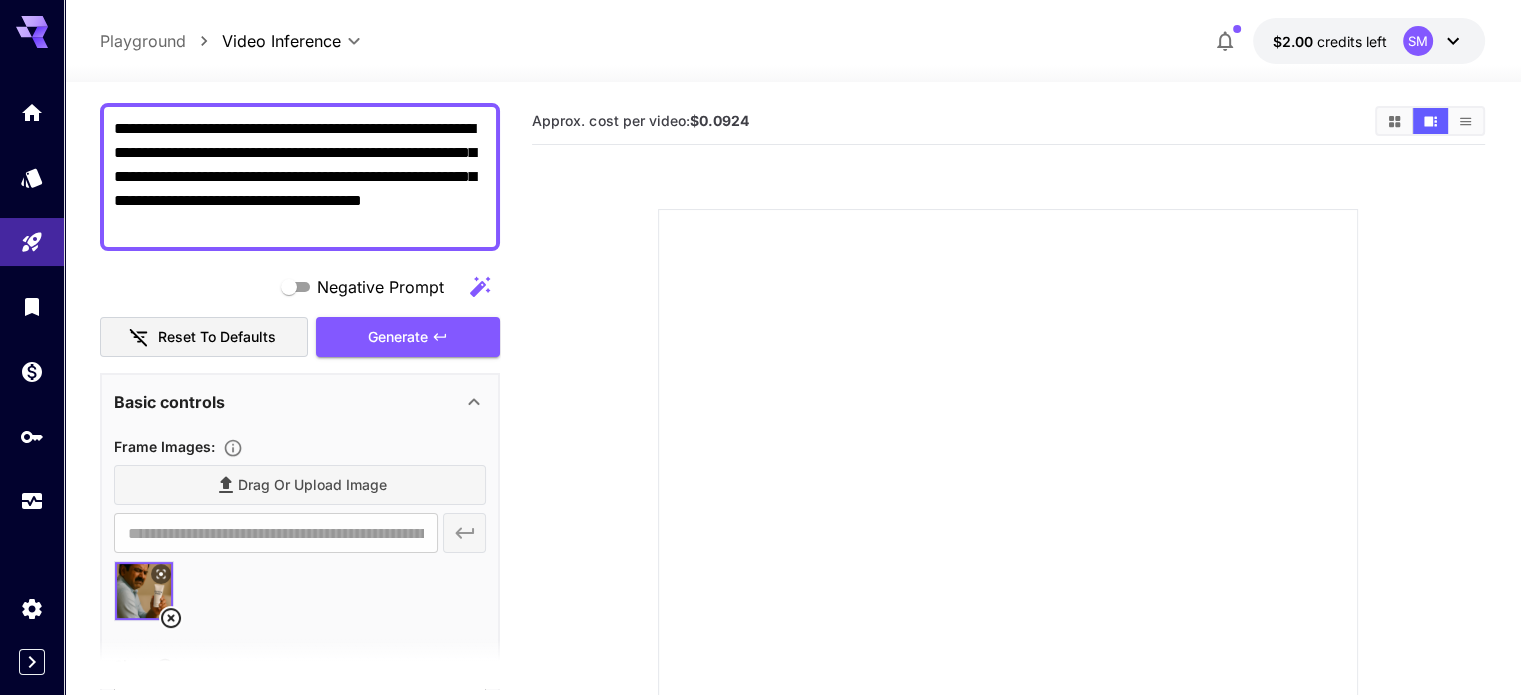 scroll, scrollTop: 0, scrollLeft: 0, axis: both 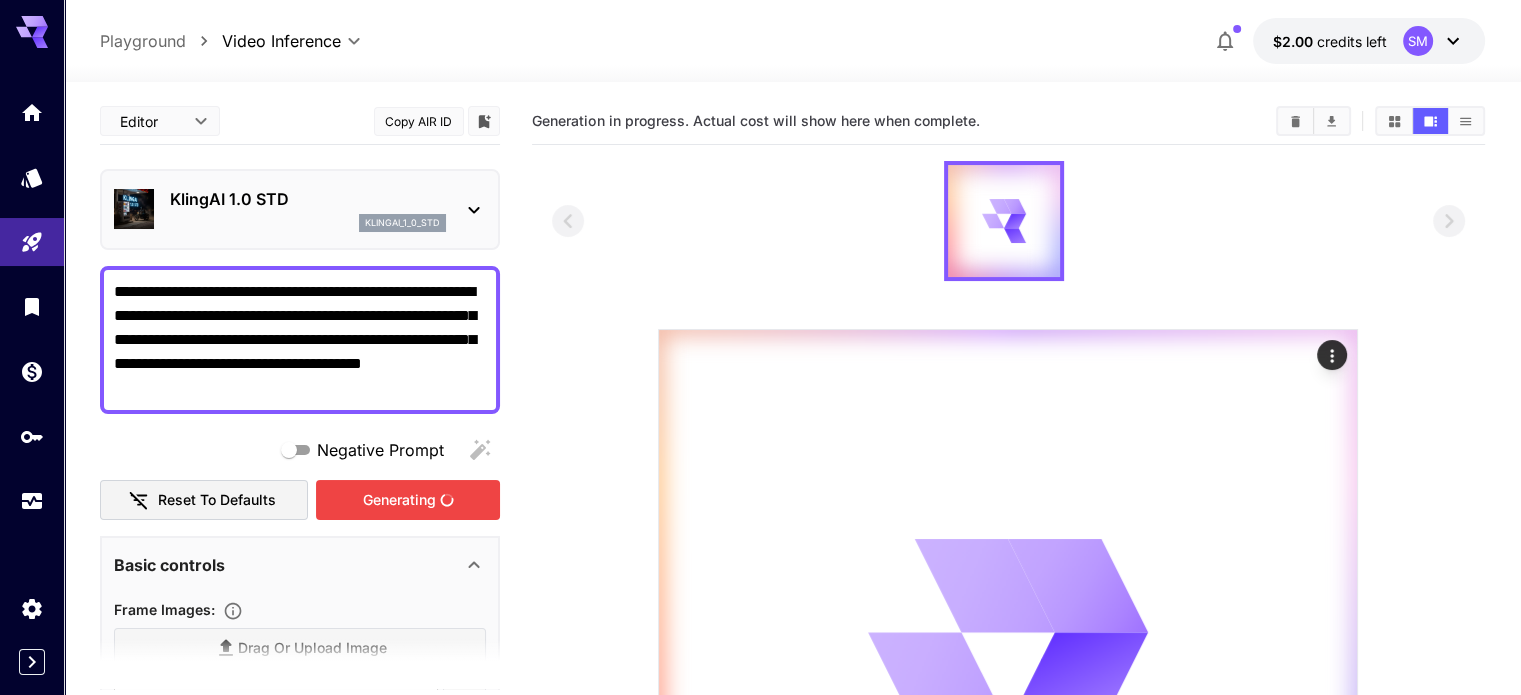 click on "Generating" at bounding box center (408, 500) 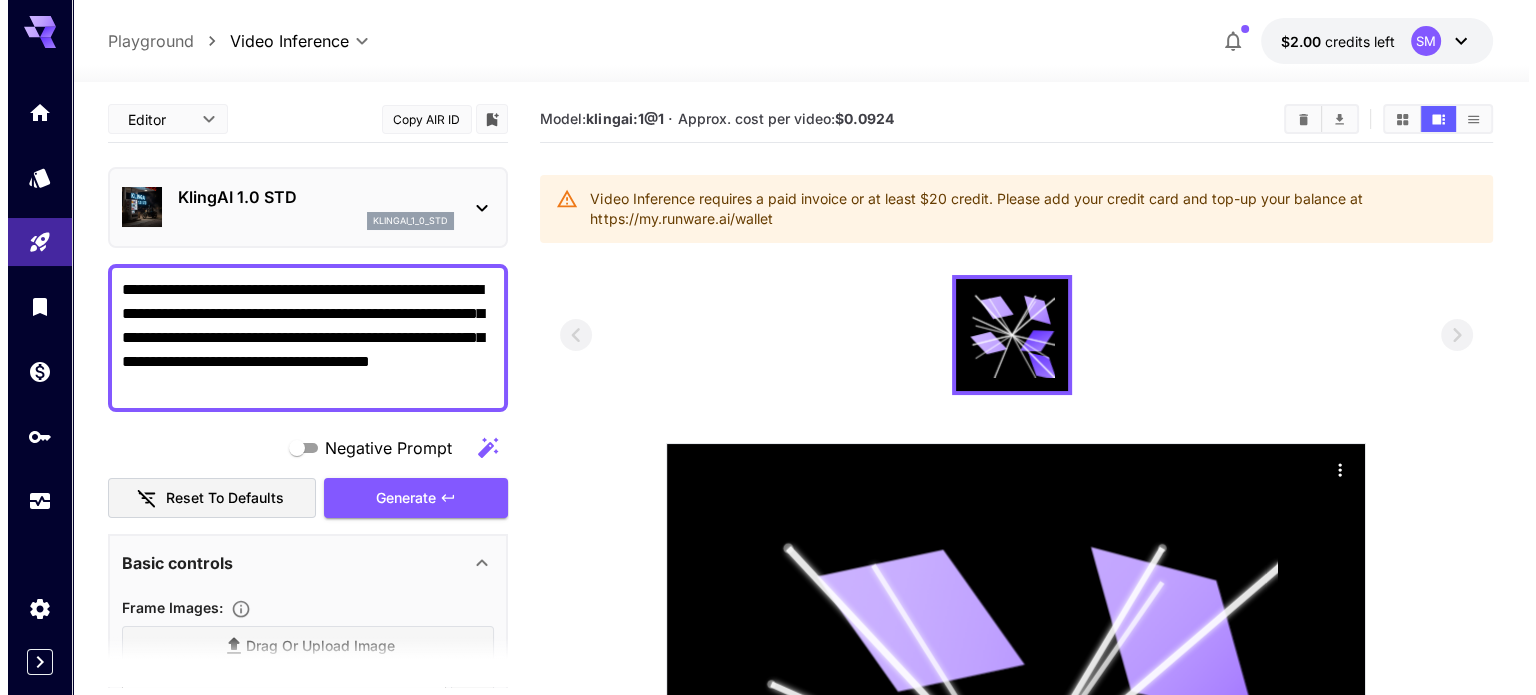 scroll, scrollTop: 0, scrollLeft: 0, axis: both 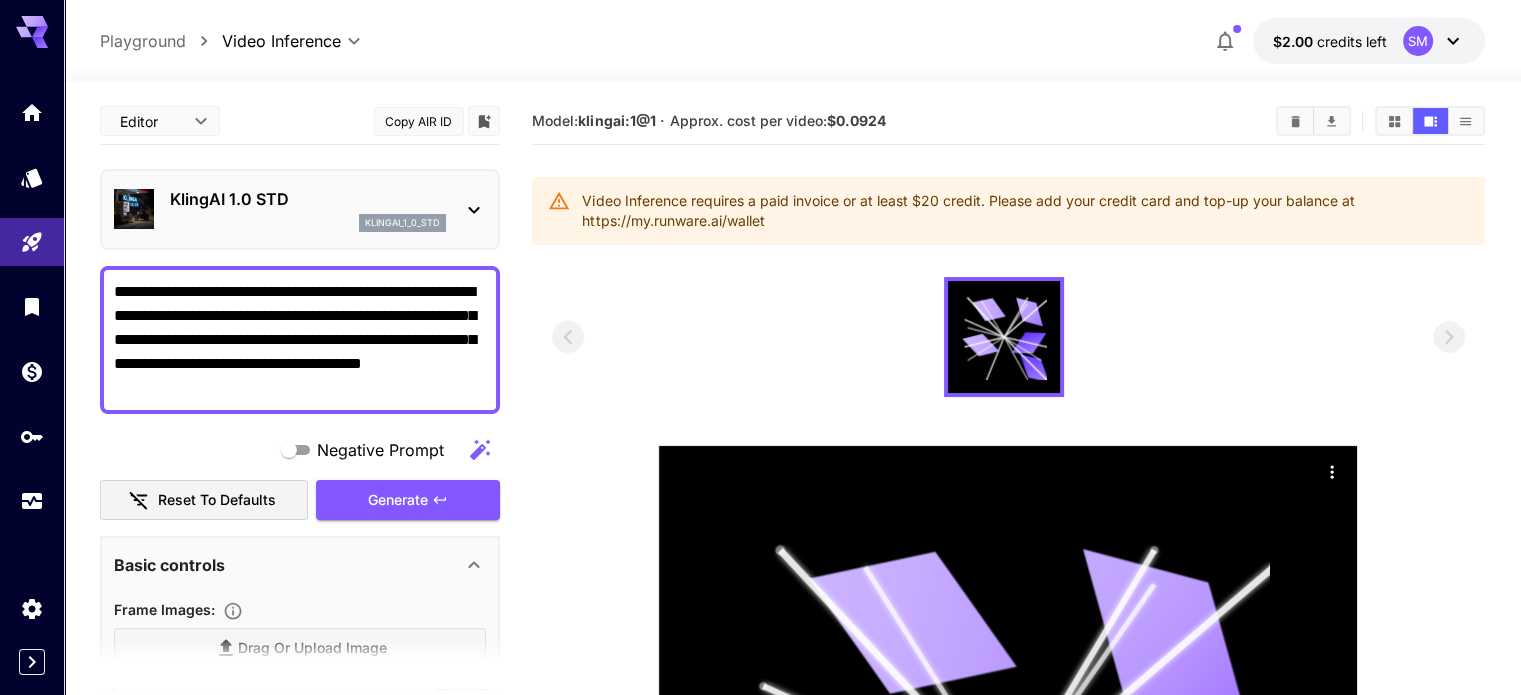 click on "klingai_1_0_std" at bounding box center (308, 223) 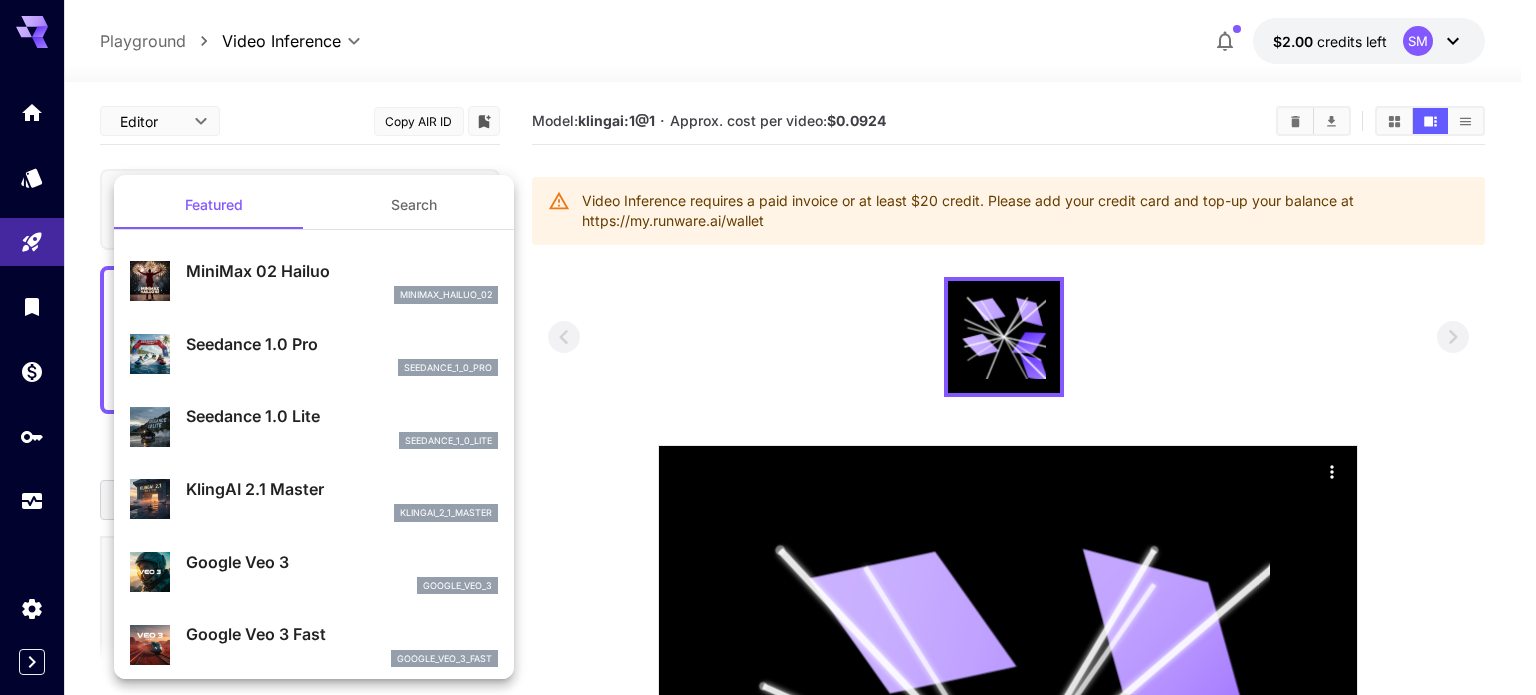 scroll, scrollTop: 0, scrollLeft: 0, axis: both 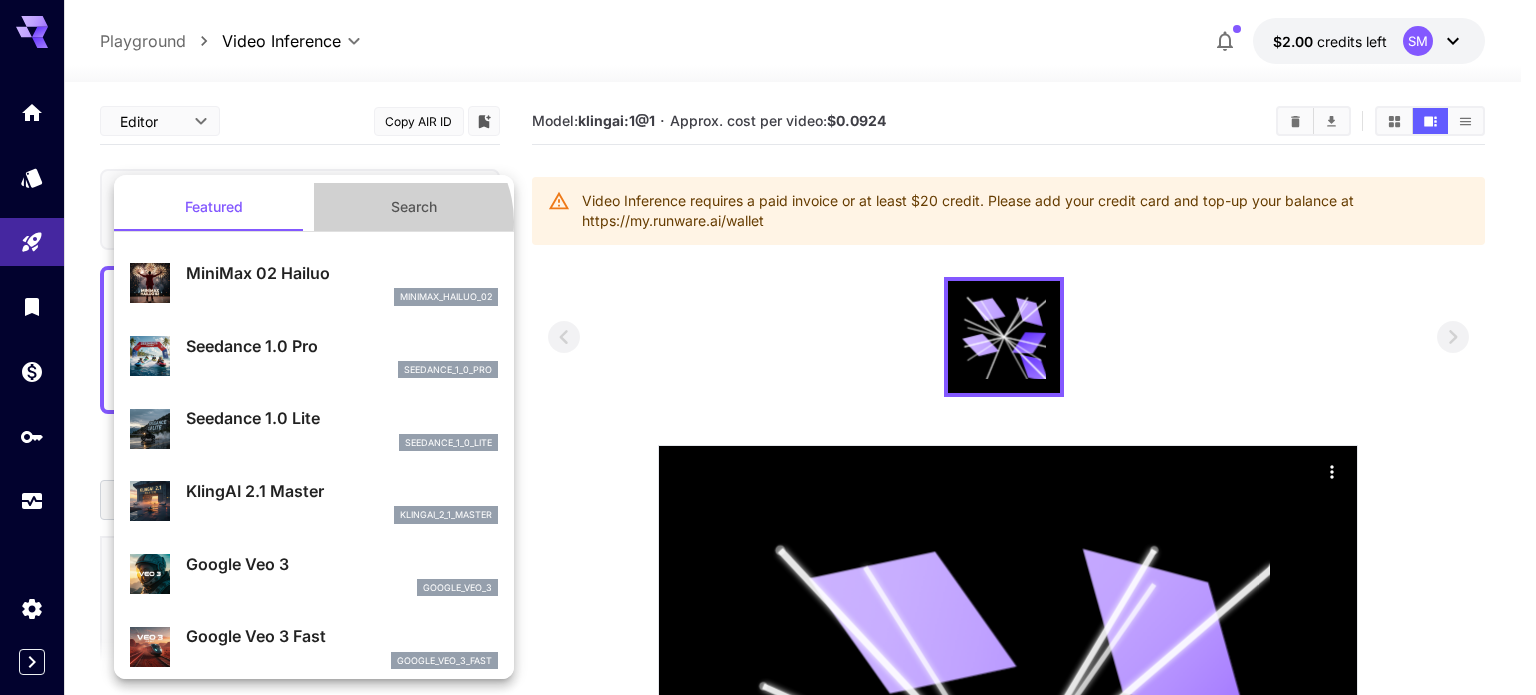 click on "Search" at bounding box center (414, 207) 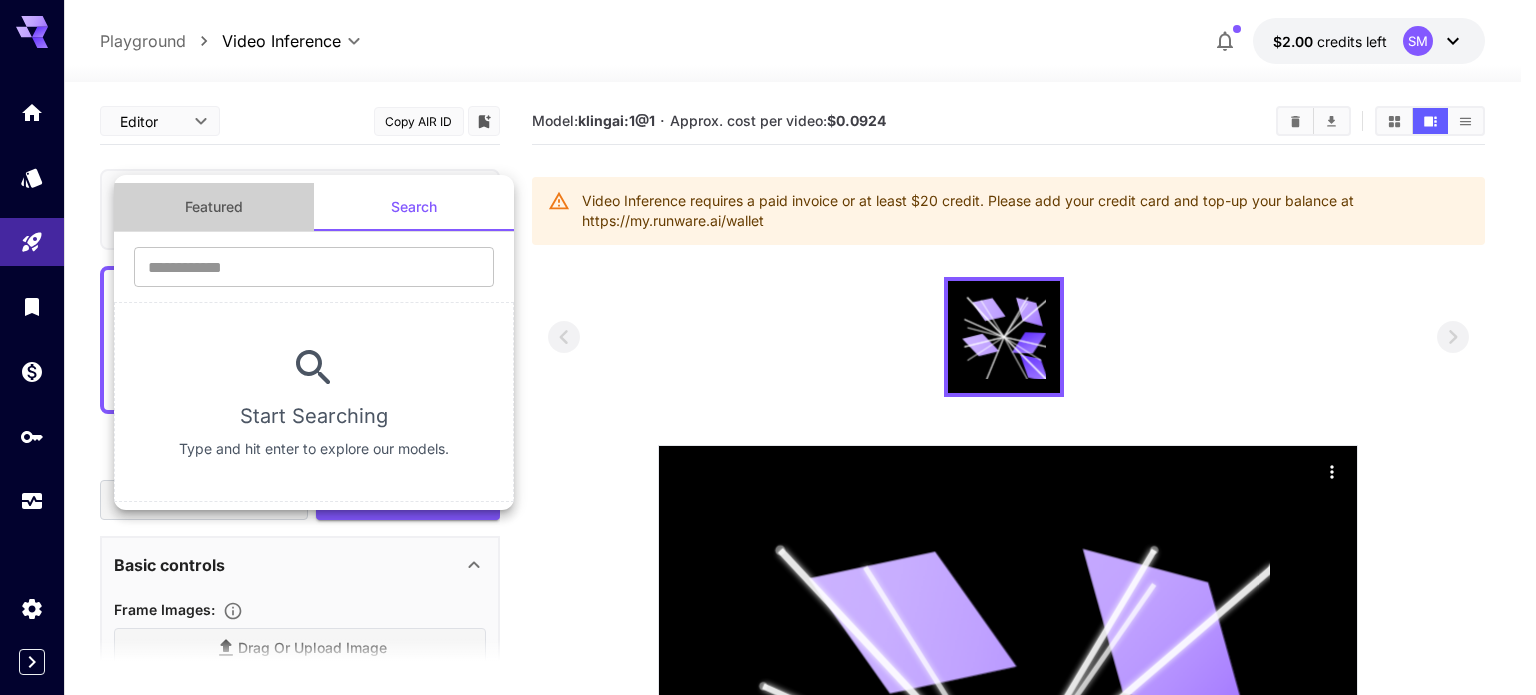 click on "Featured" at bounding box center (214, 207) 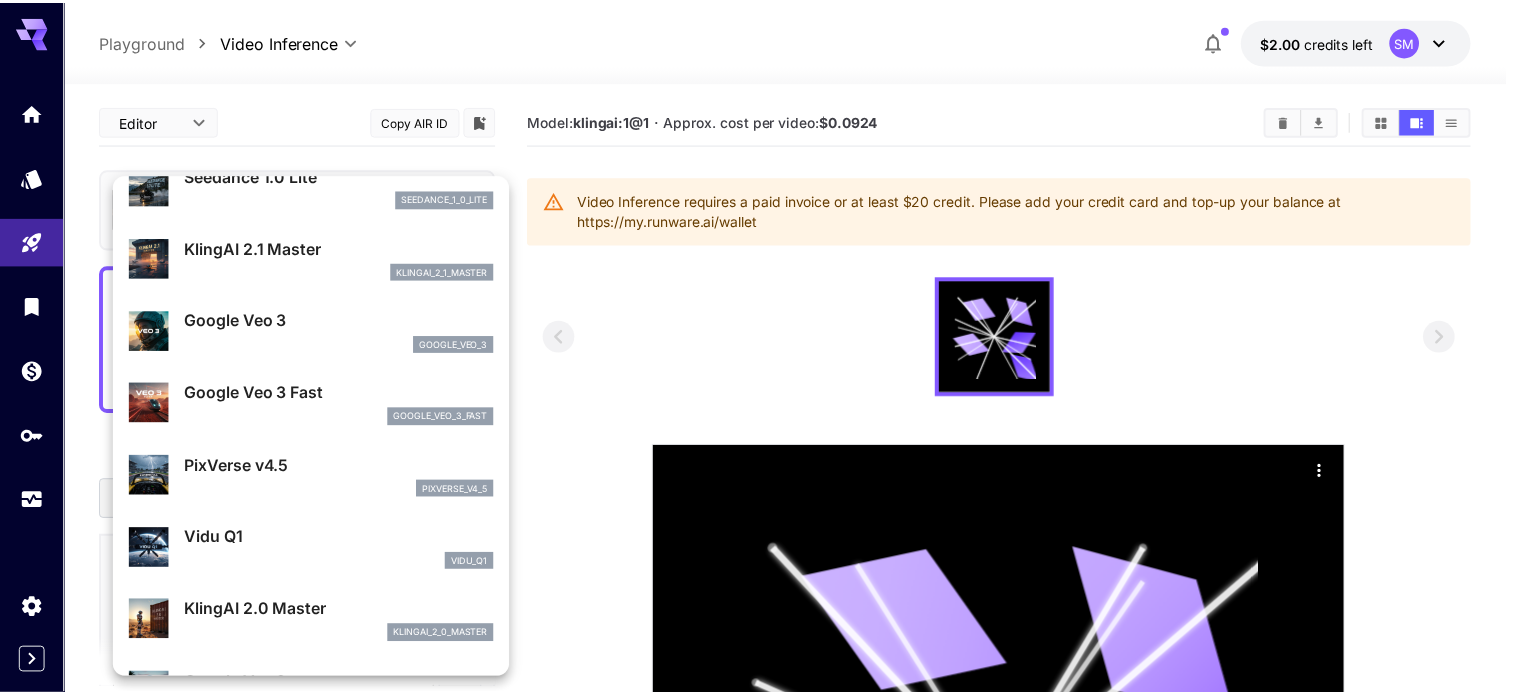 scroll, scrollTop: 0, scrollLeft: 0, axis: both 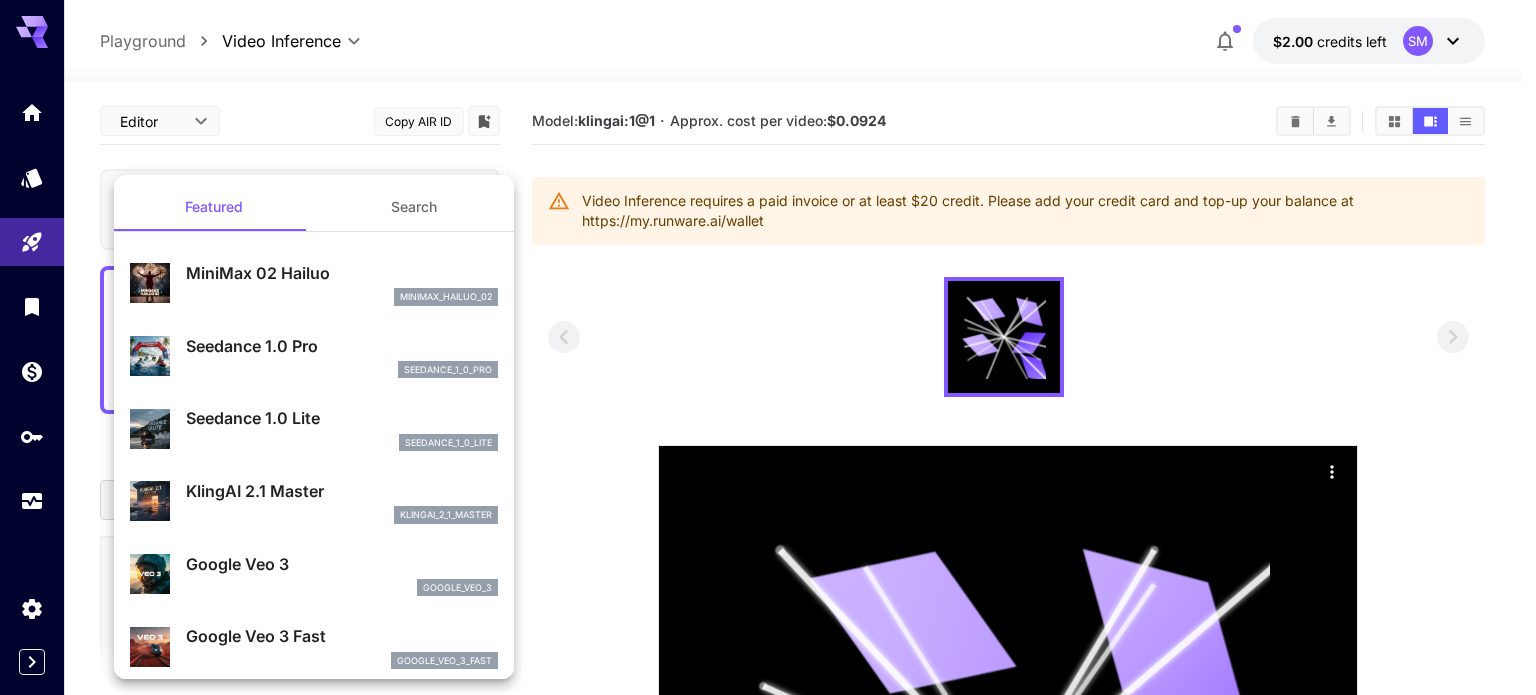 click at bounding box center [768, 347] 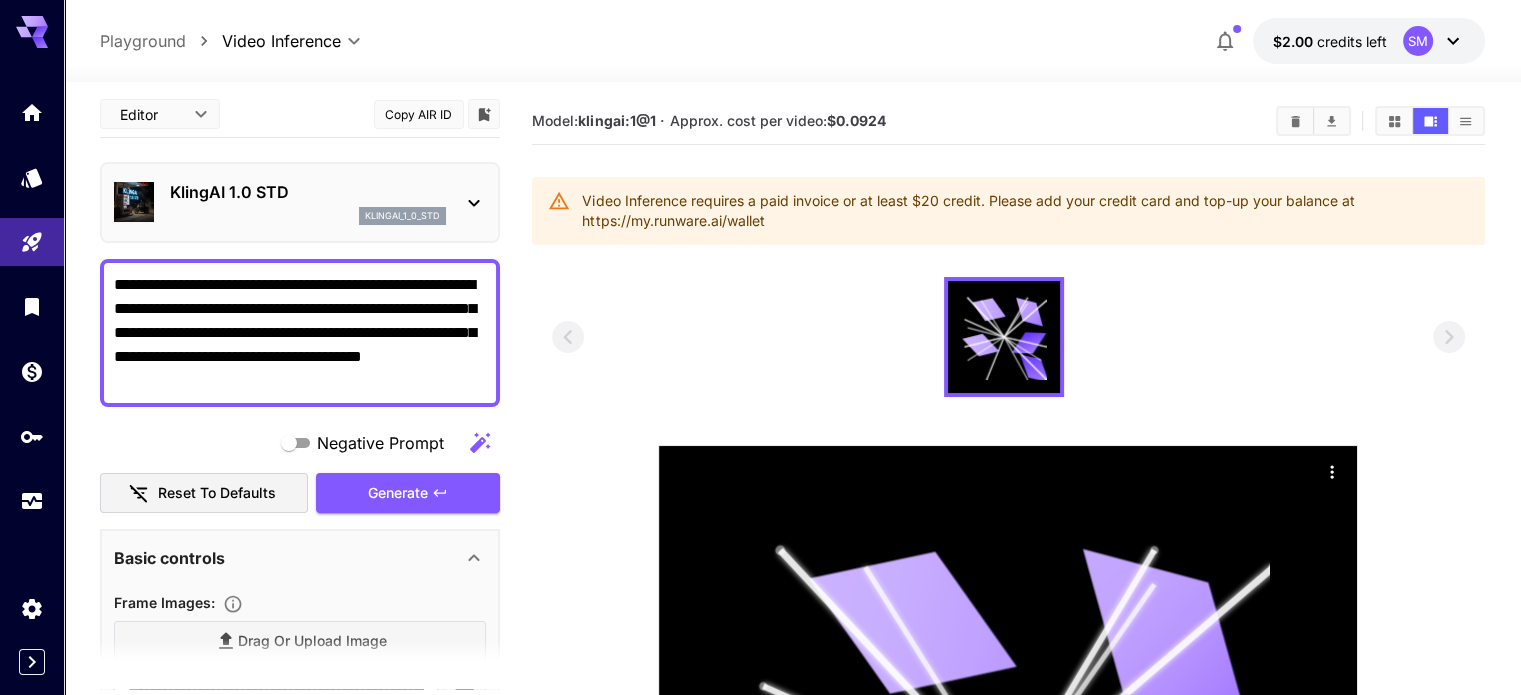 scroll, scrollTop: 0, scrollLeft: 0, axis: both 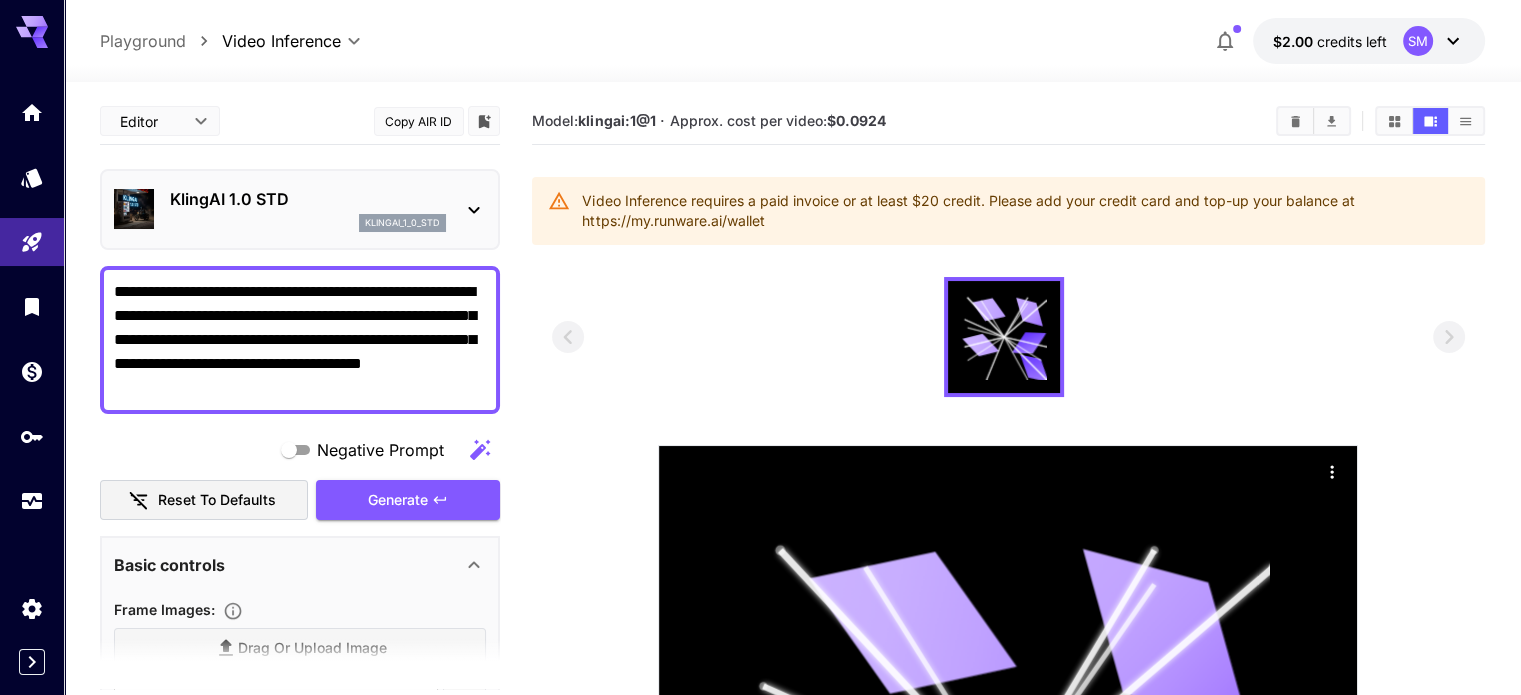 click on "Playground" at bounding box center [143, 41] 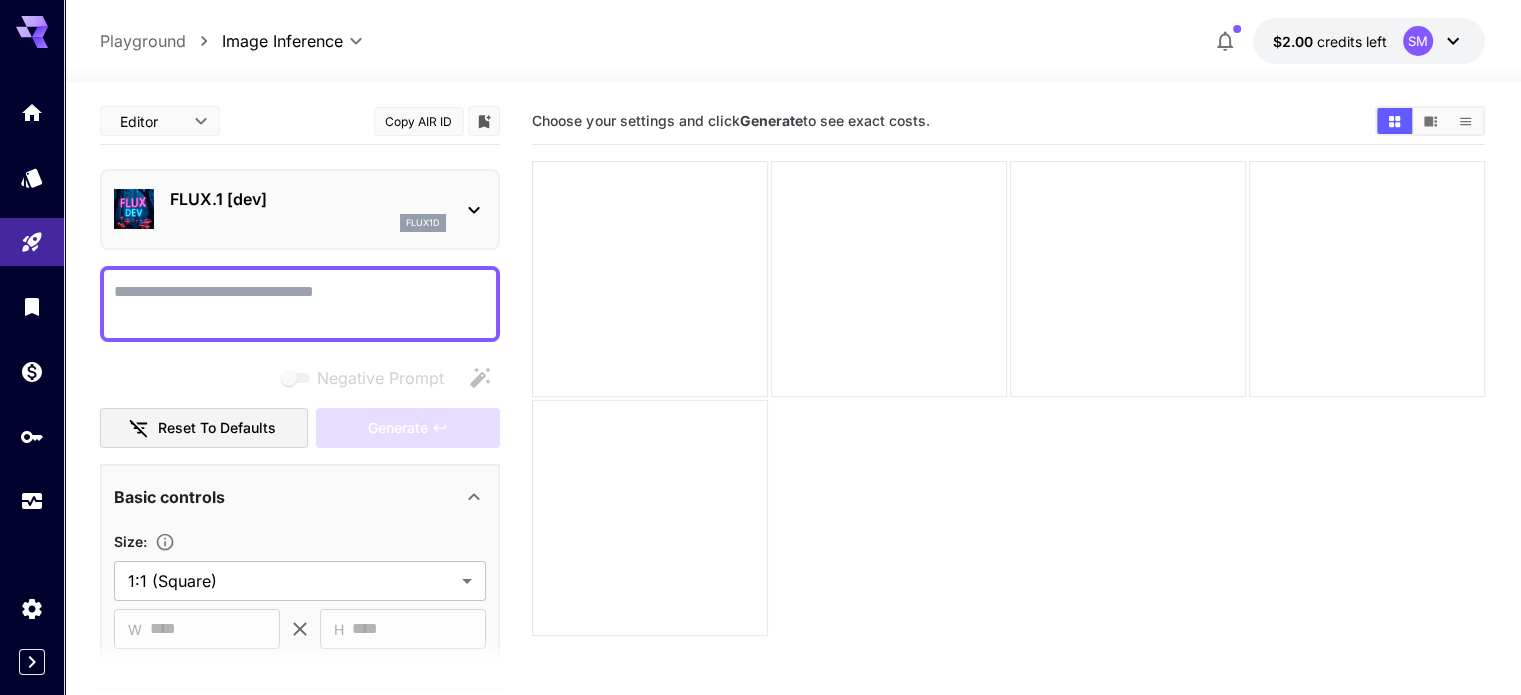 click on "**********" at bounding box center (760, 426) 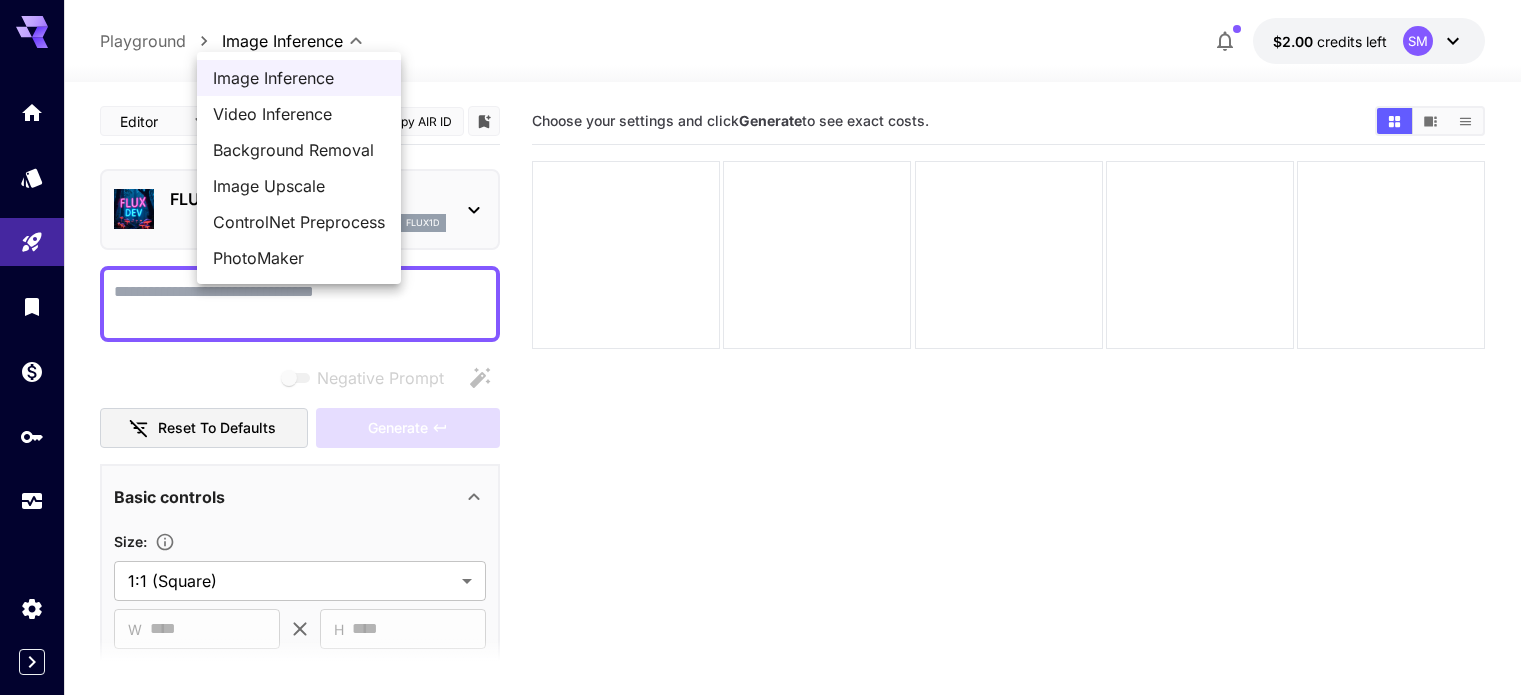 click at bounding box center [768, 347] 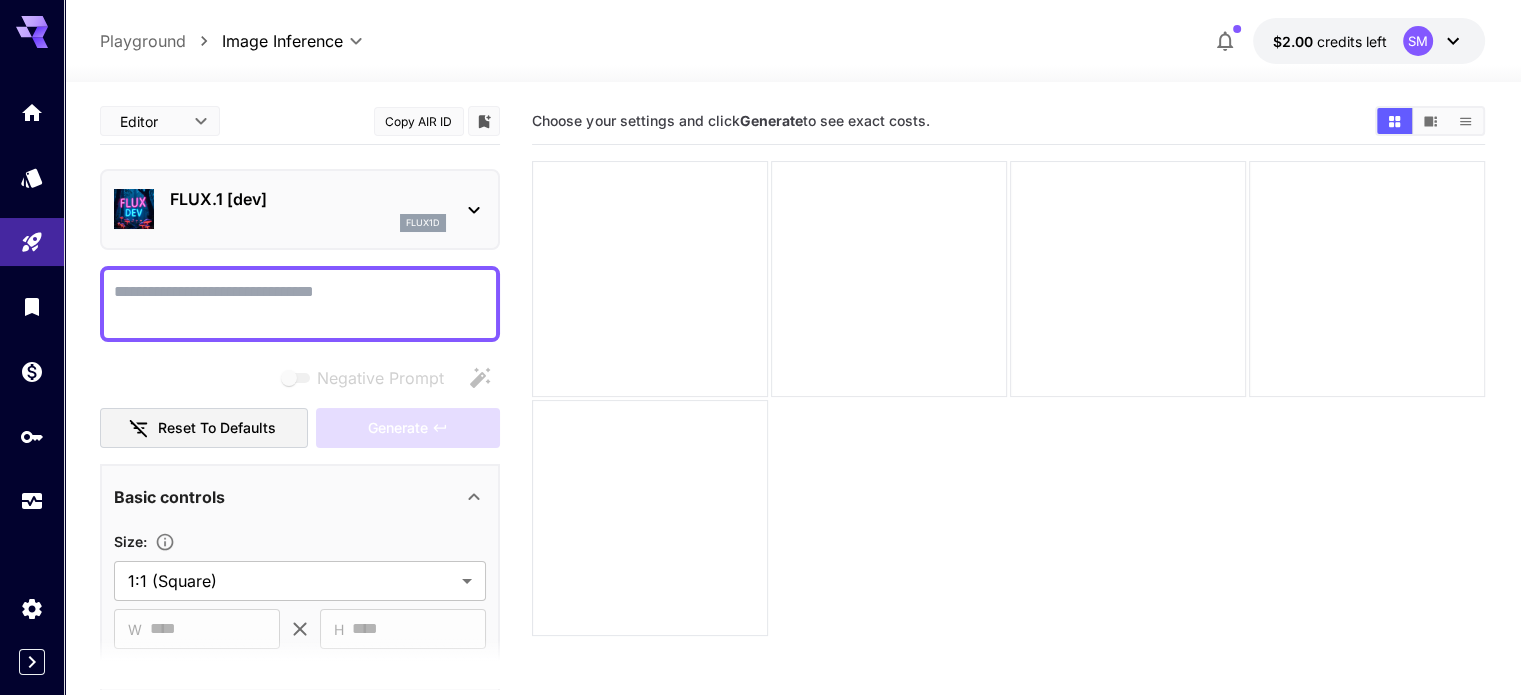 click on "**********" at bounding box center (760, 426) 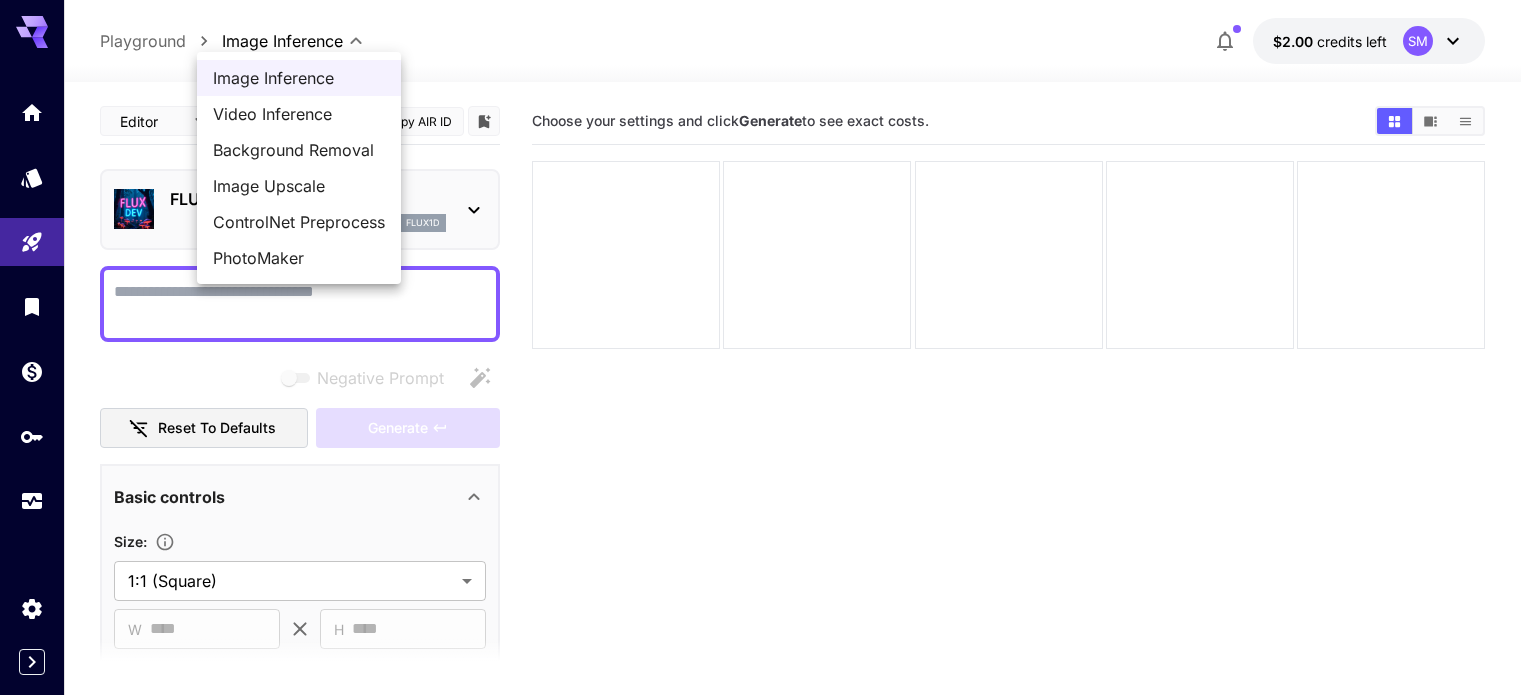 click on "Video Inference" at bounding box center [299, 114] 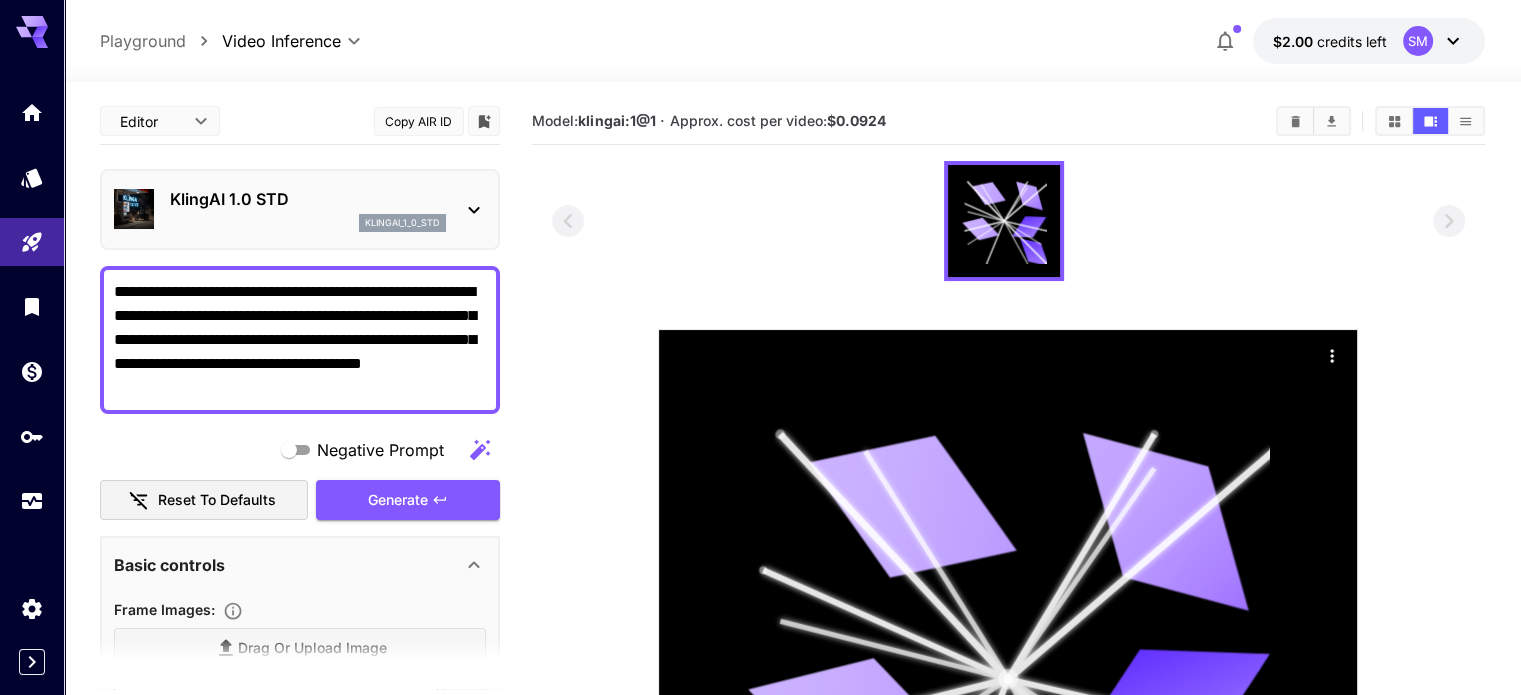 click on "KlingAI 1.0 STD" at bounding box center [308, 199] 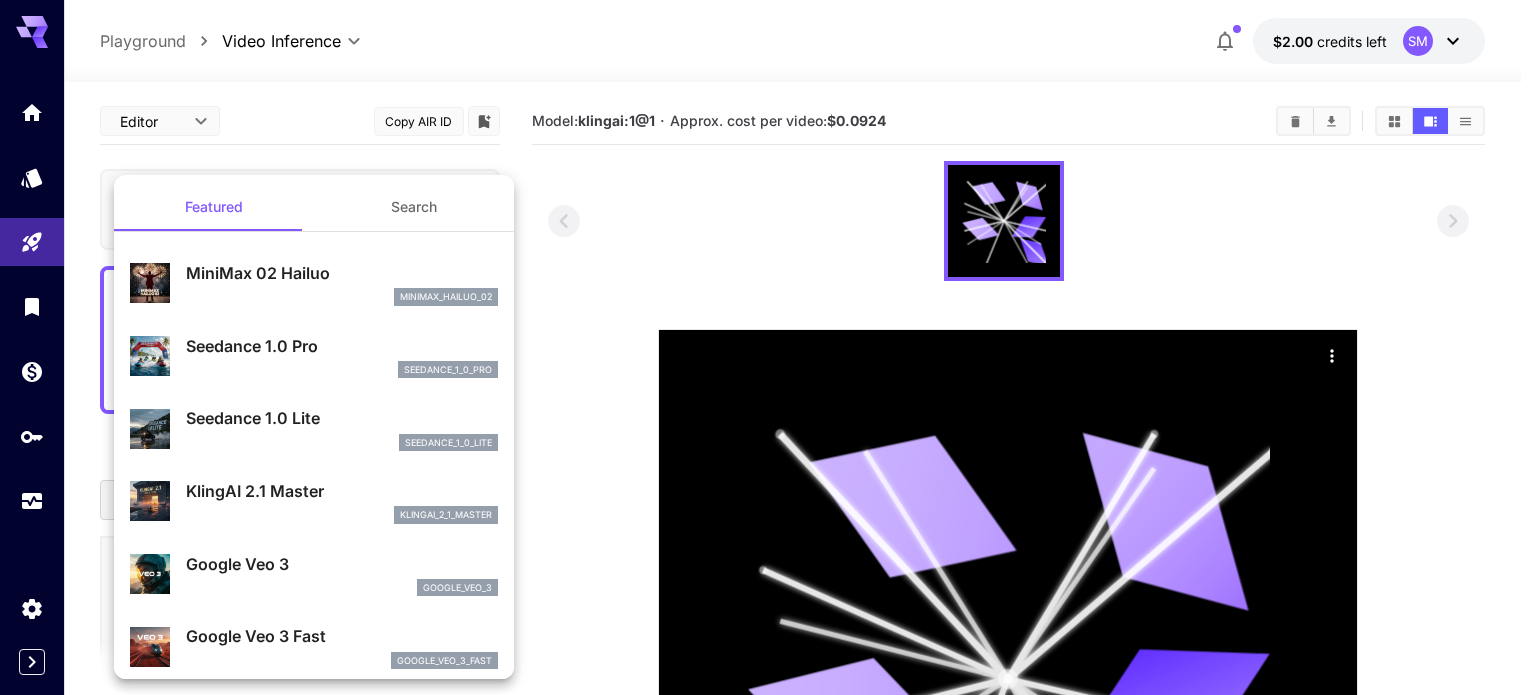 click at bounding box center [768, 347] 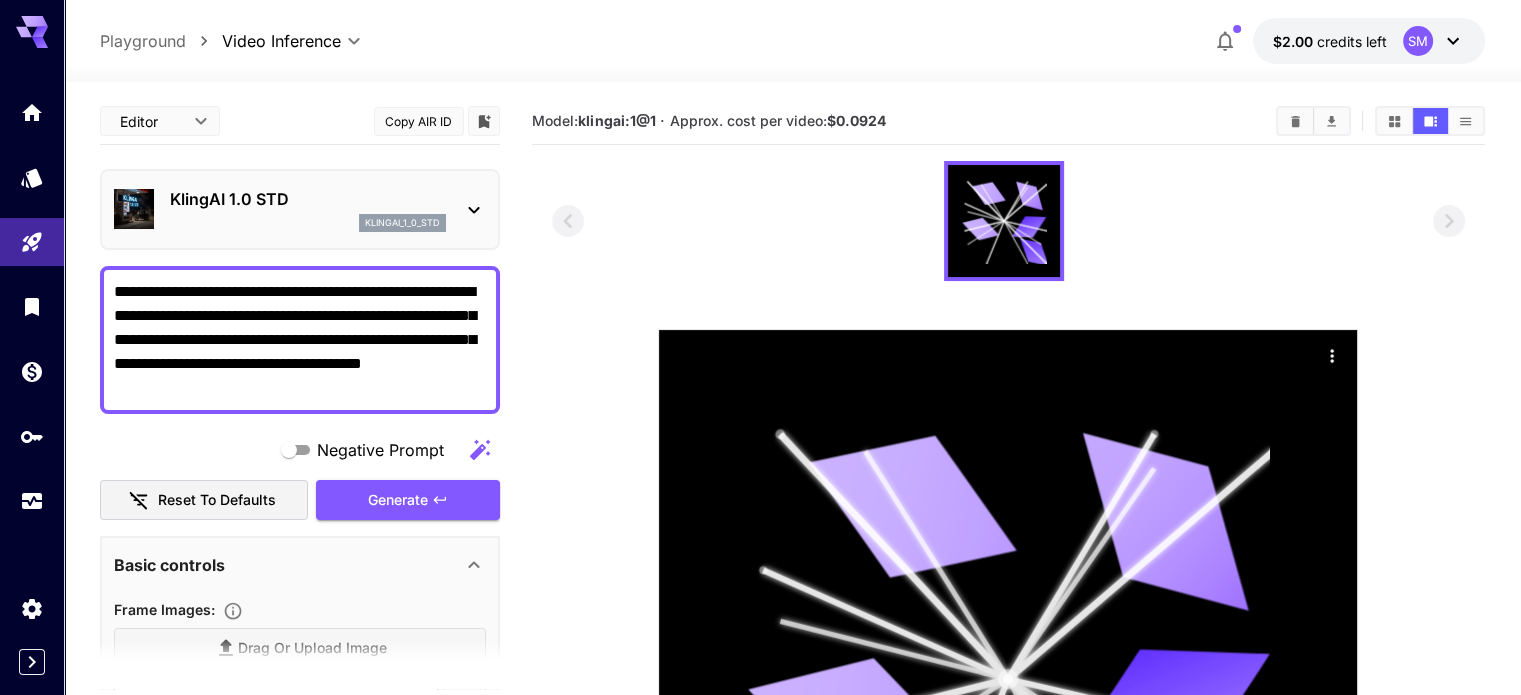drag, startPoint x: 306, startPoint y: 392, endPoint x: 104, endPoint y: 281, distance: 230.48862 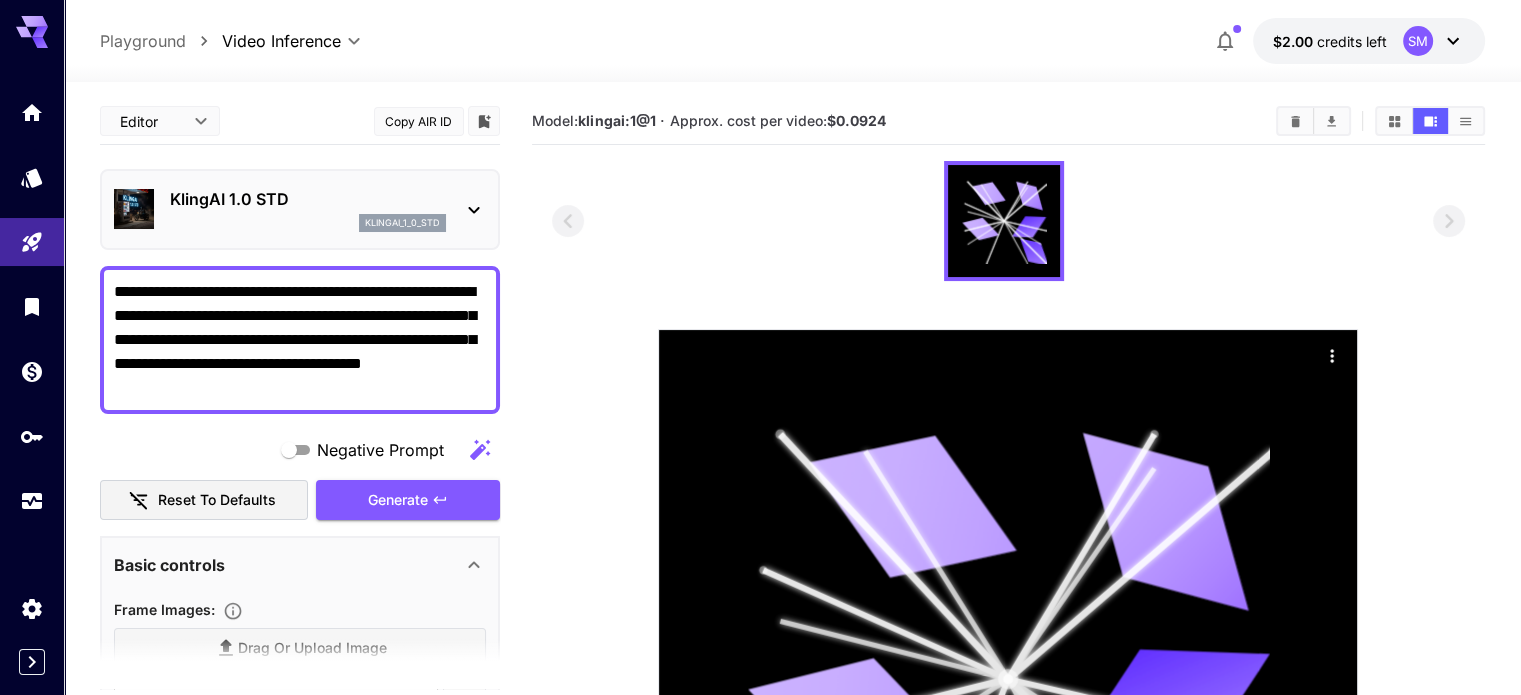 drag, startPoint x: 116, startPoint y: 288, endPoint x: 284, endPoint y: 376, distance: 189.65231 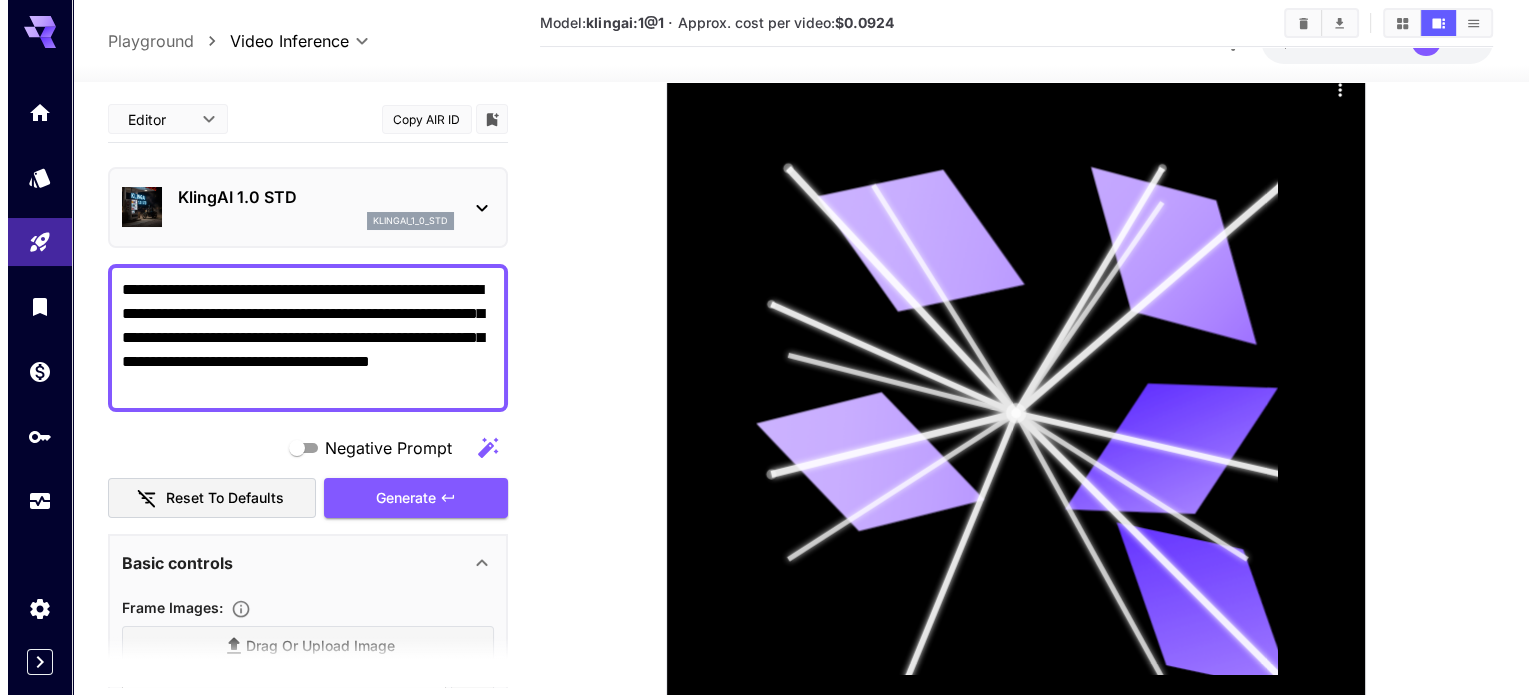 scroll, scrollTop: 300, scrollLeft: 0, axis: vertical 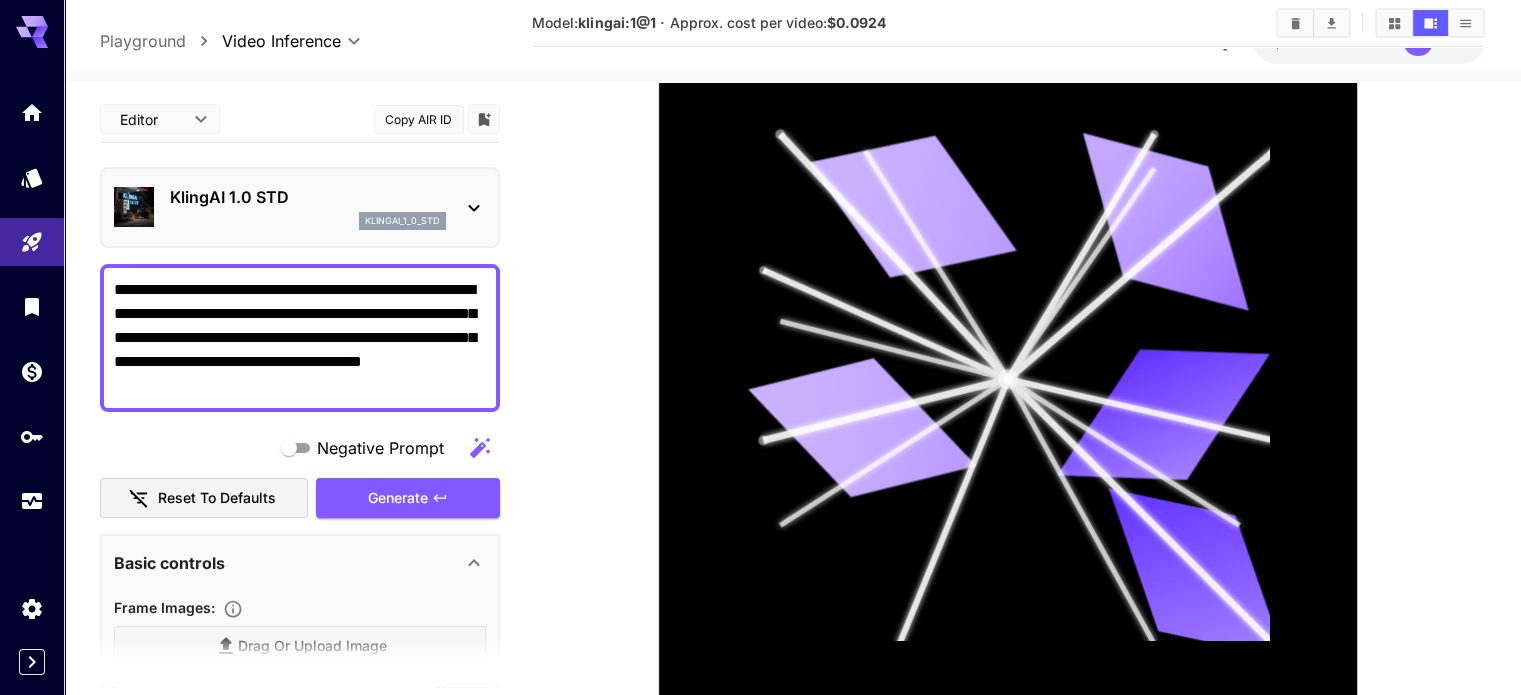 drag, startPoint x: 219, startPoint y: 353, endPoint x: 116, endPoint y: 275, distance: 129.2014 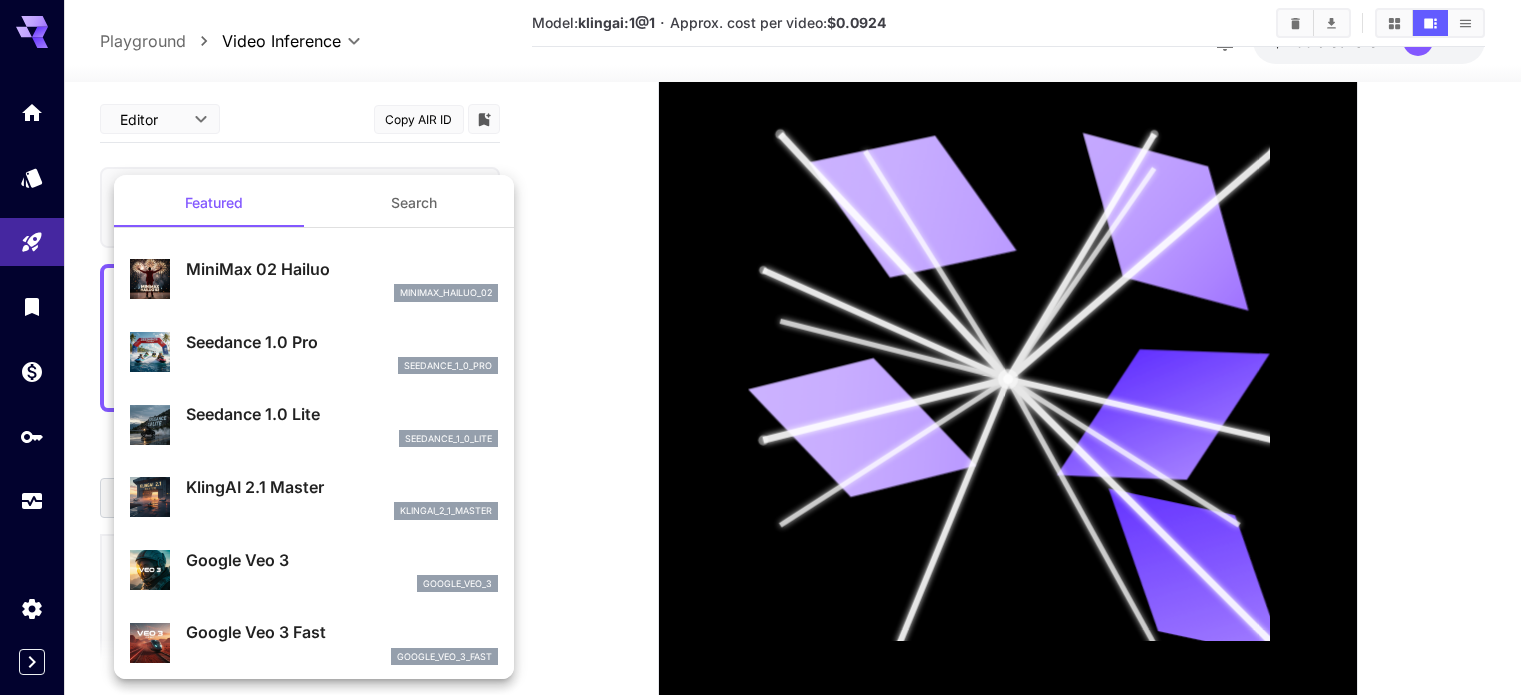 scroll, scrollTop: 0, scrollLeft: 0, axis: both 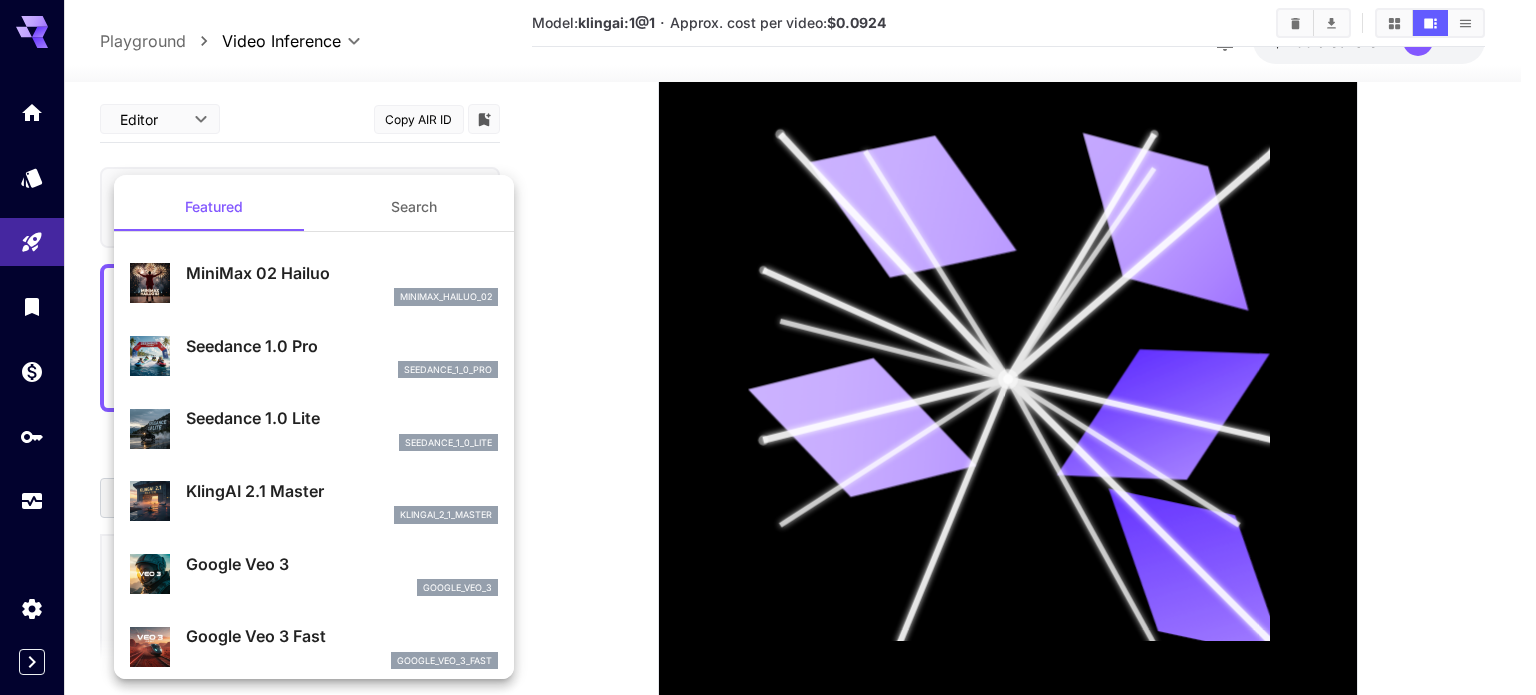 click at bounding box center (768, 347) 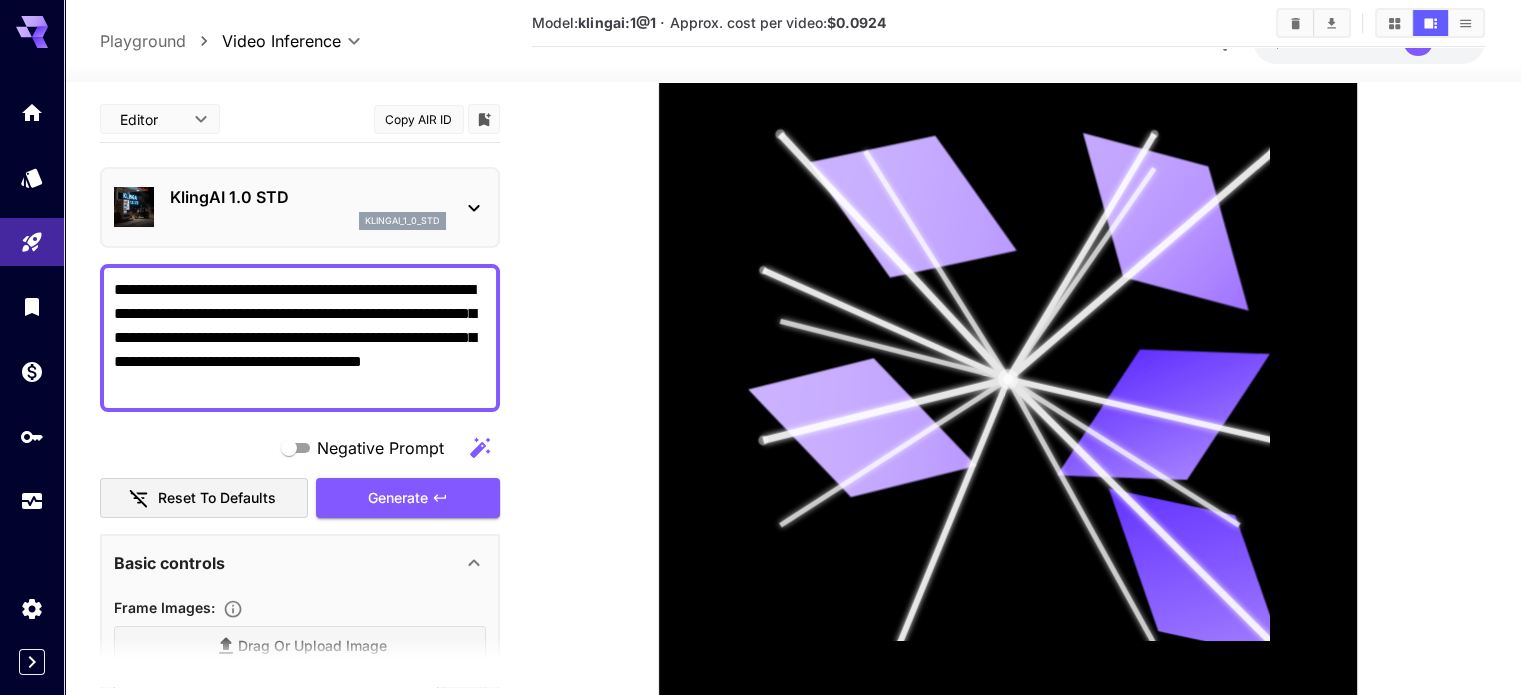 click on "**********" at bounding box center [760, 244] 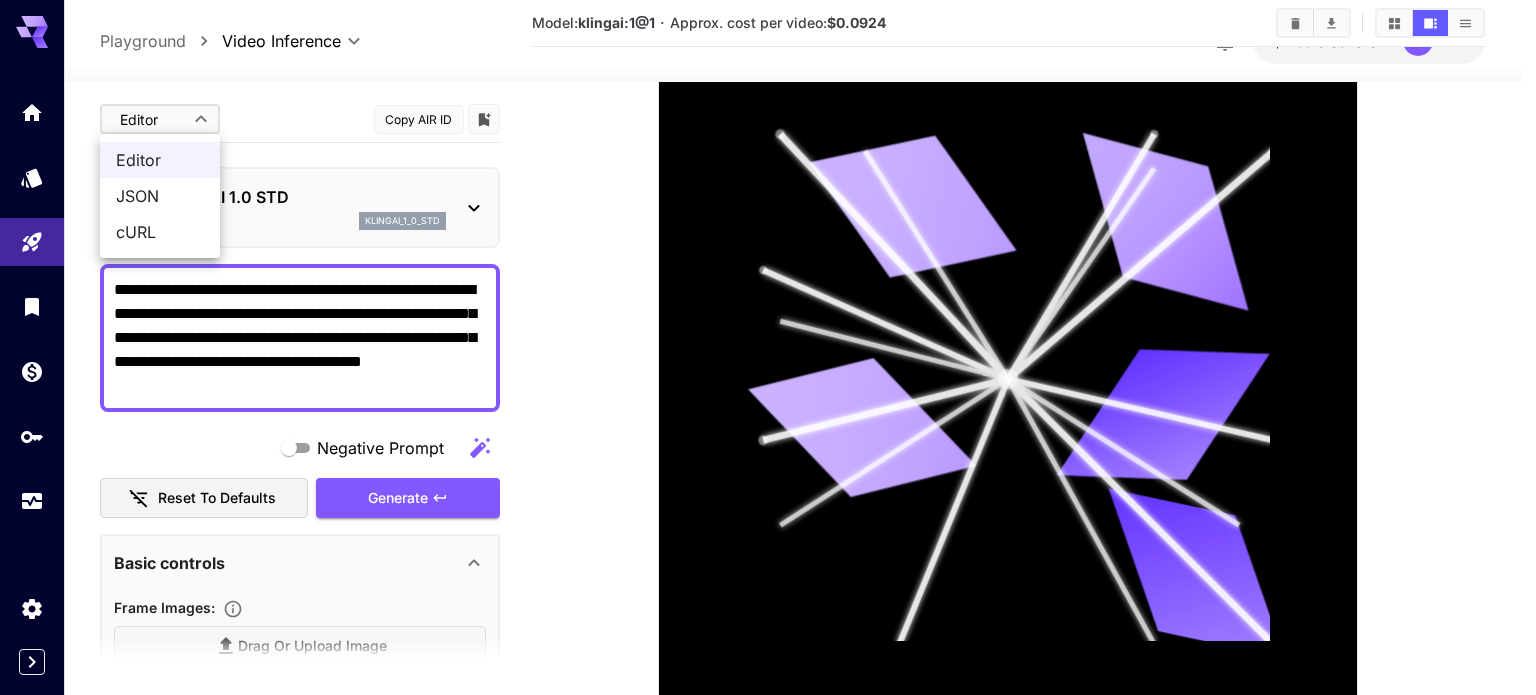 click at bounding box center [768, 347] 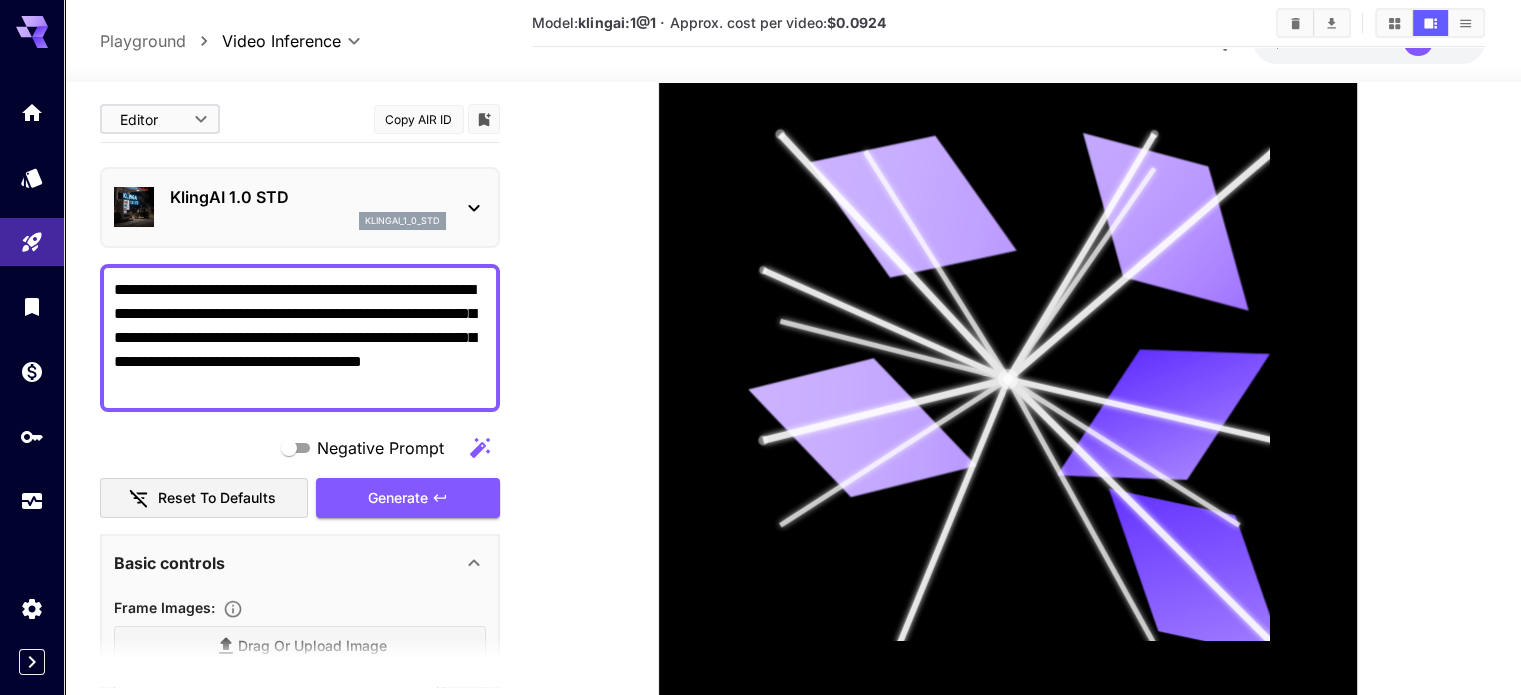 click on "KlingAI 1.0 STD" at bounding box center (308, 197) 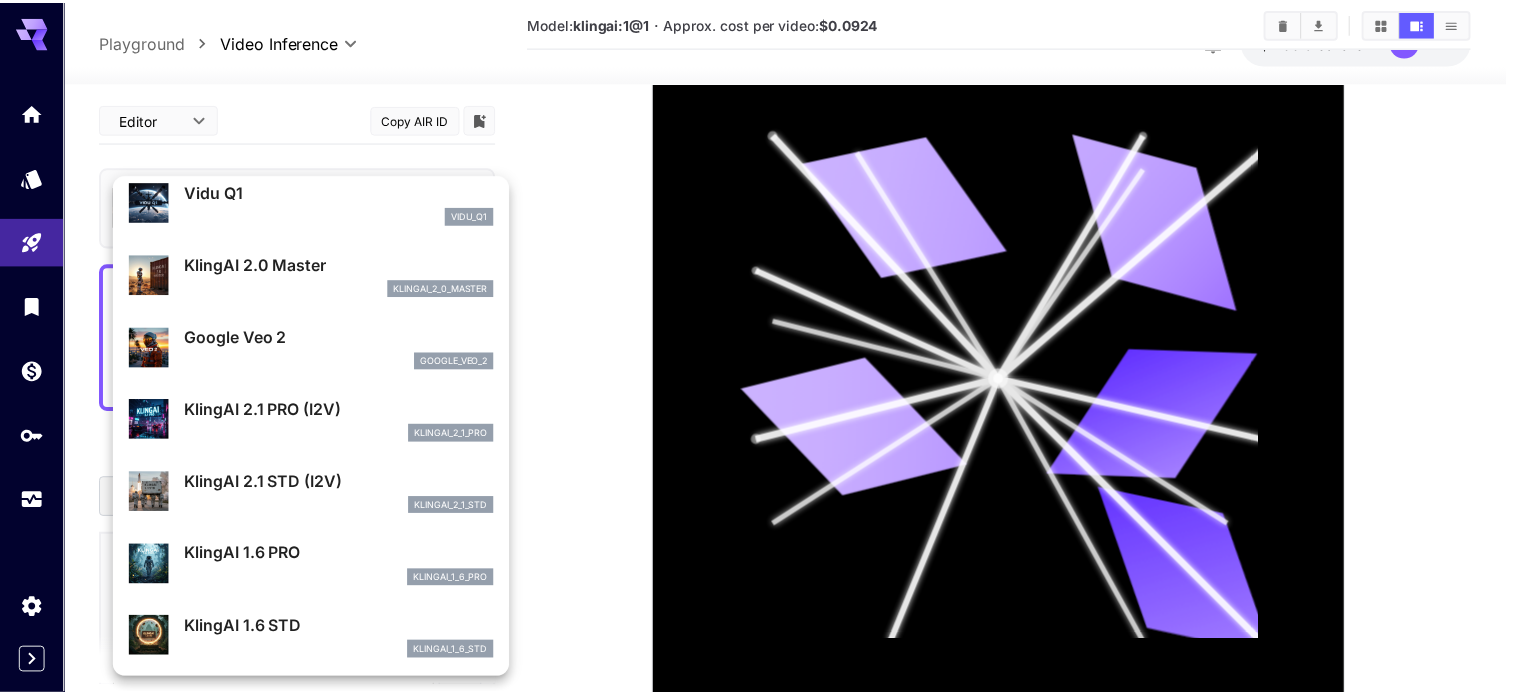 scroll, scrollTop: 601, scrollLeft: 0, axis: vertical 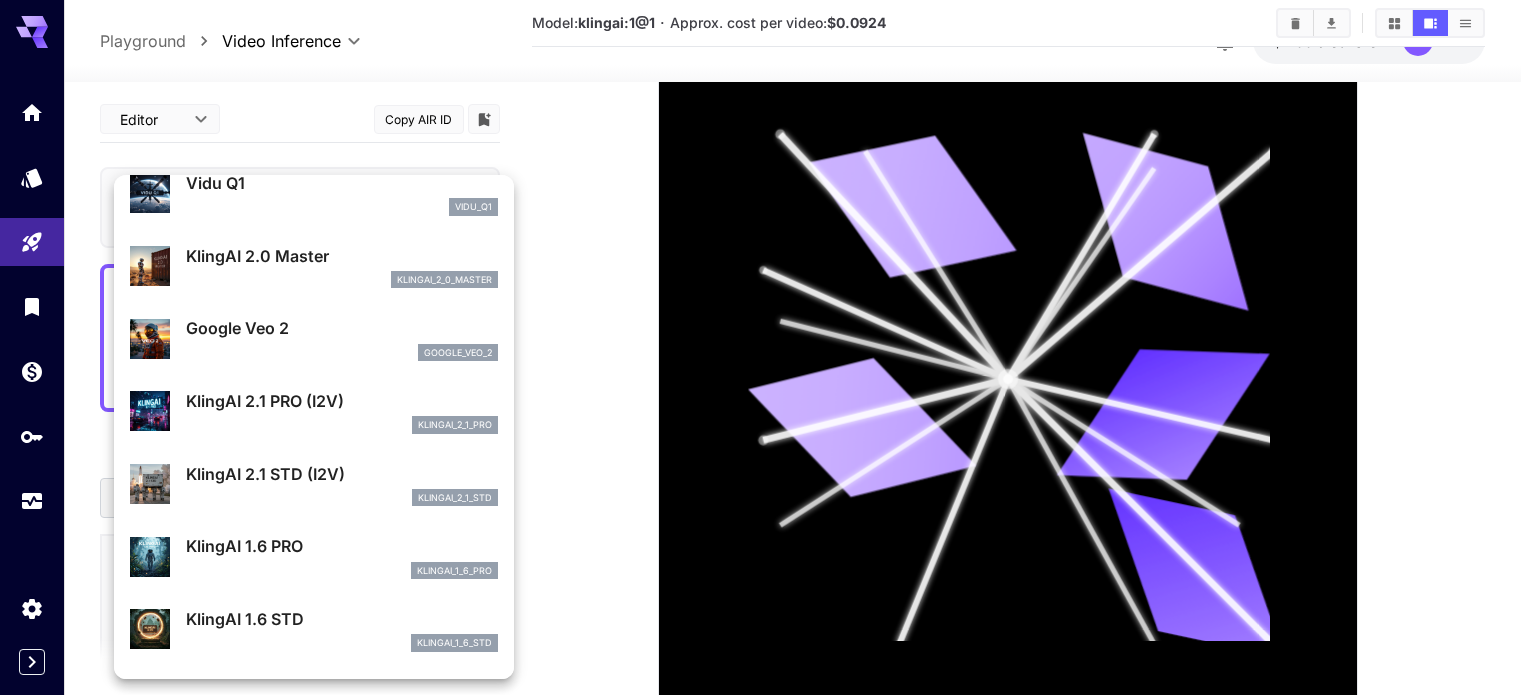 click on "klingai_2_1_pro" at bounding box center (342, 425) 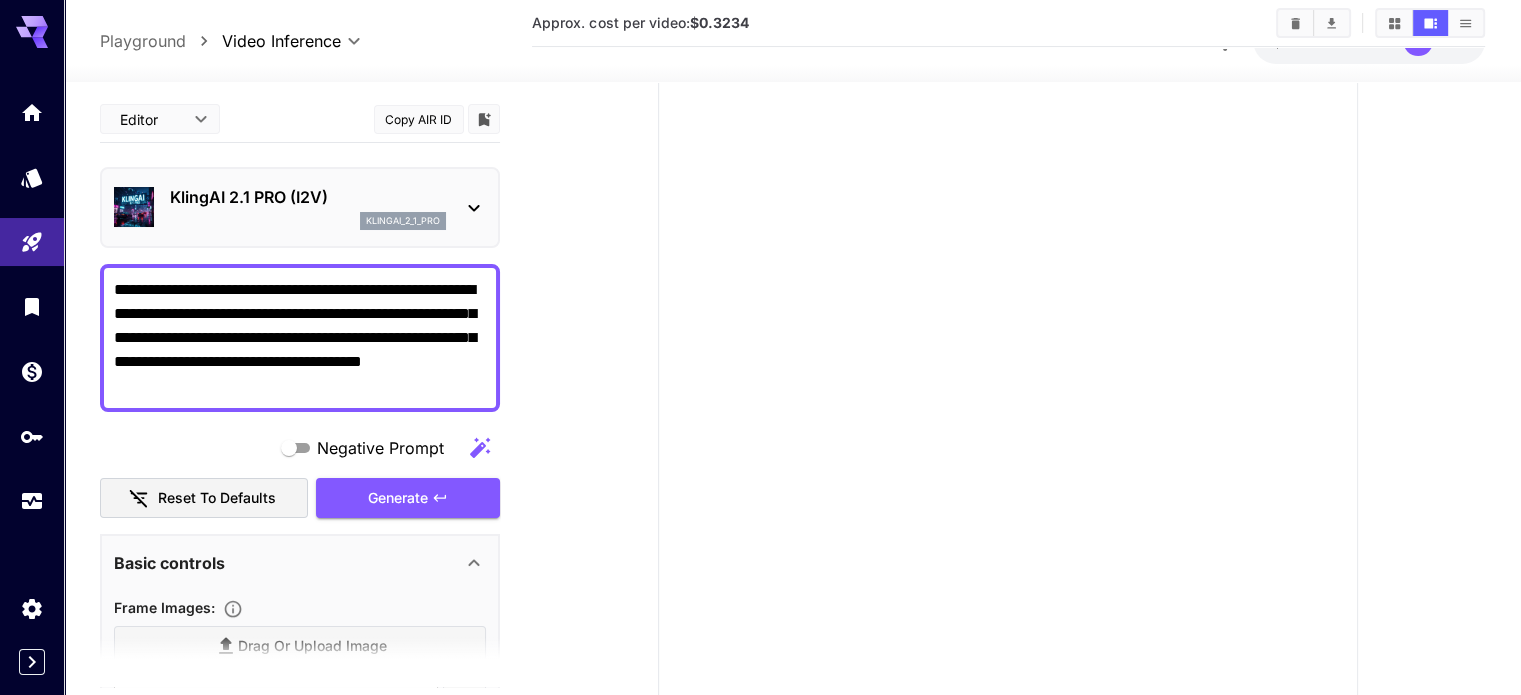 click on "**********" at bounding box center (300, 338) 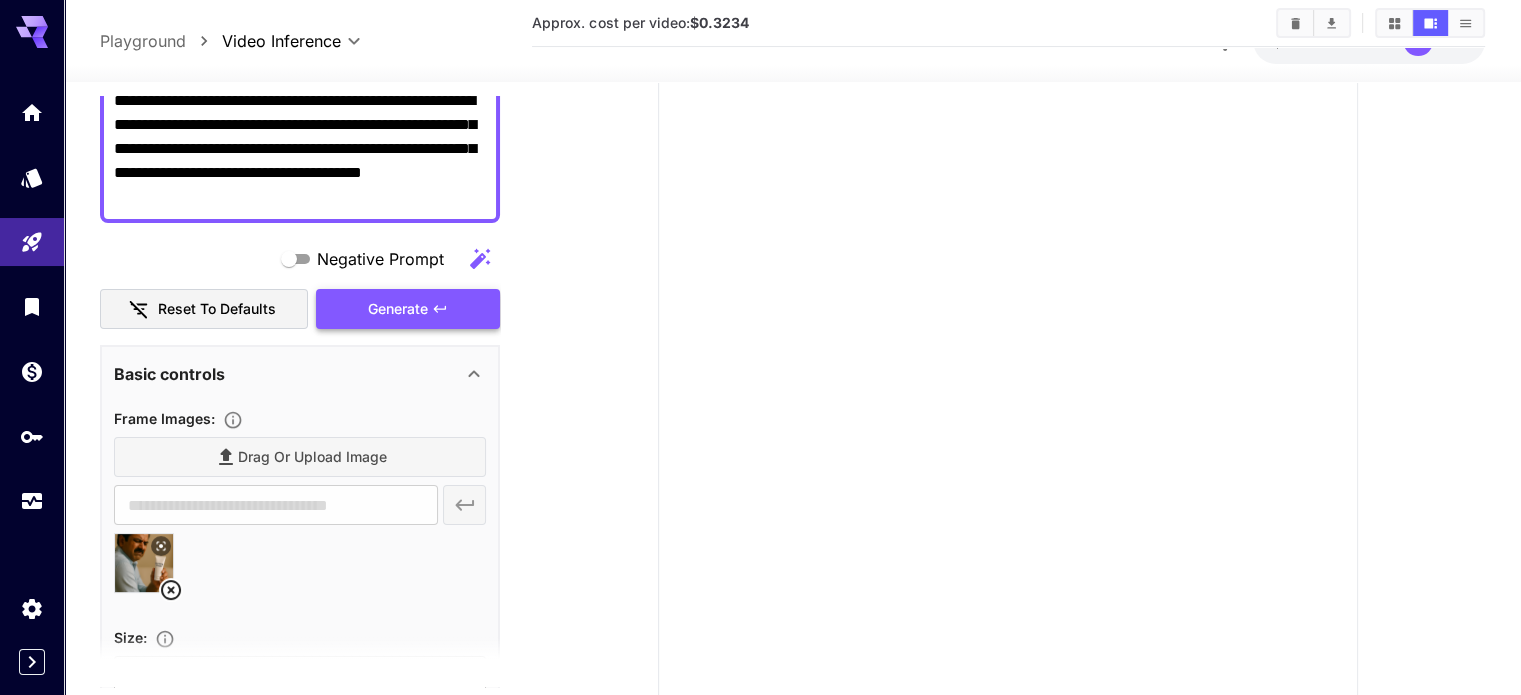 scroll, scrollTop: 100, scrollLeft: 0, axis: vertical 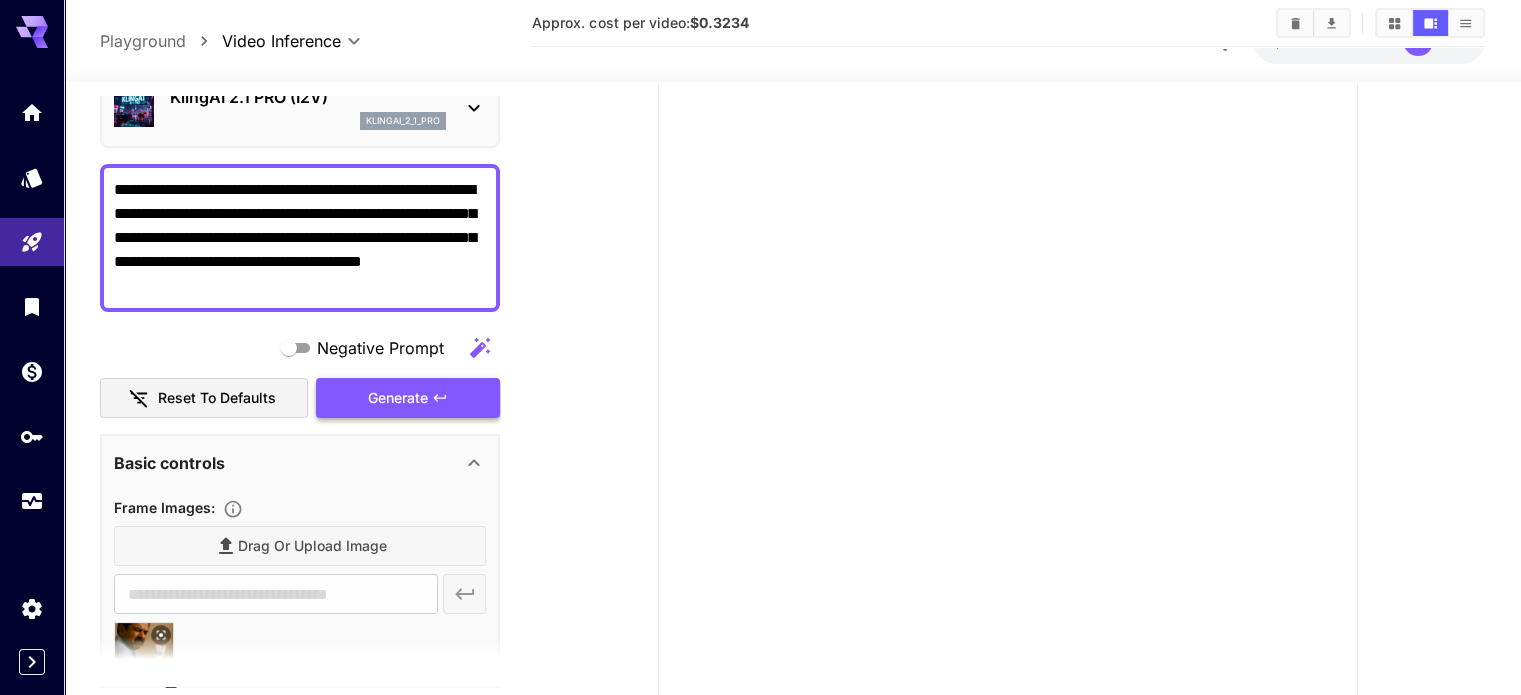 click on "Generate" at bounding box center (408, 398) 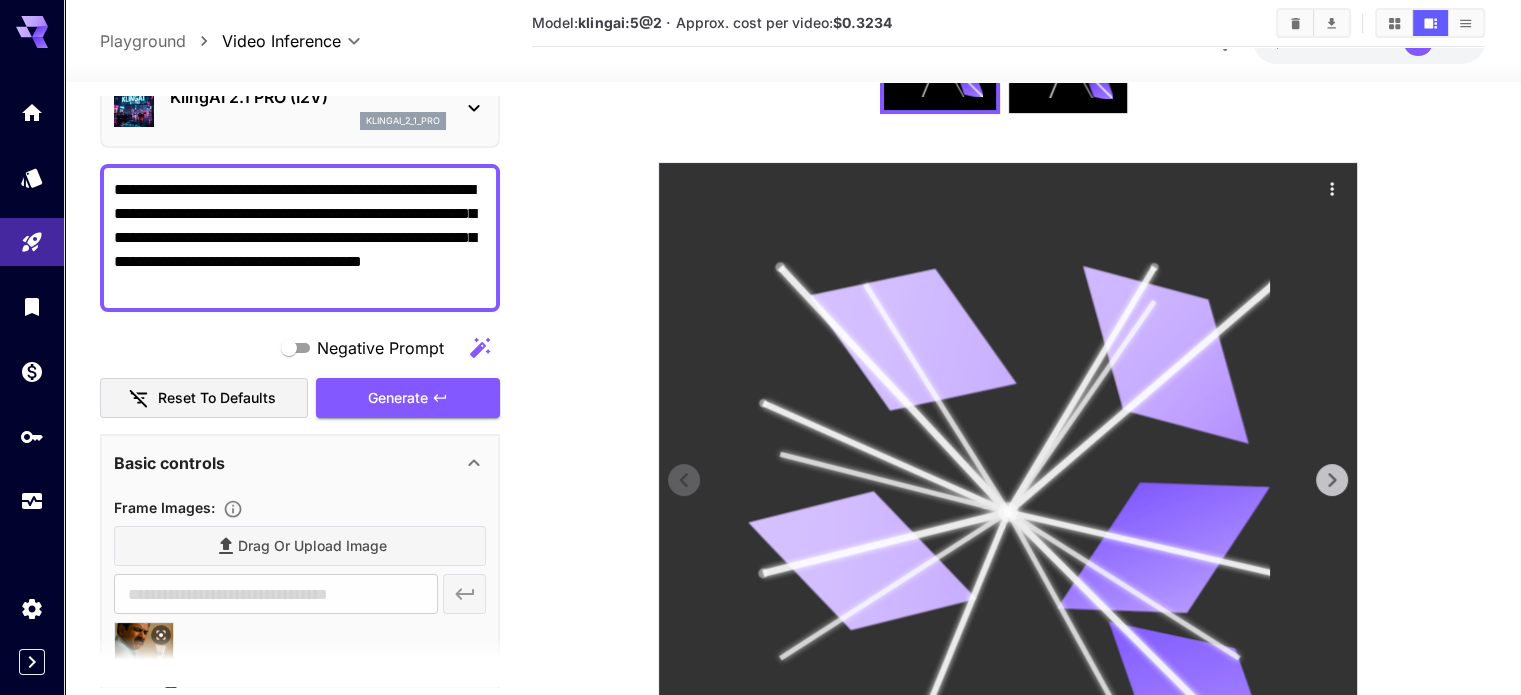scroll, scrollTop: 9, scrollLeft: 0, axis: vertical 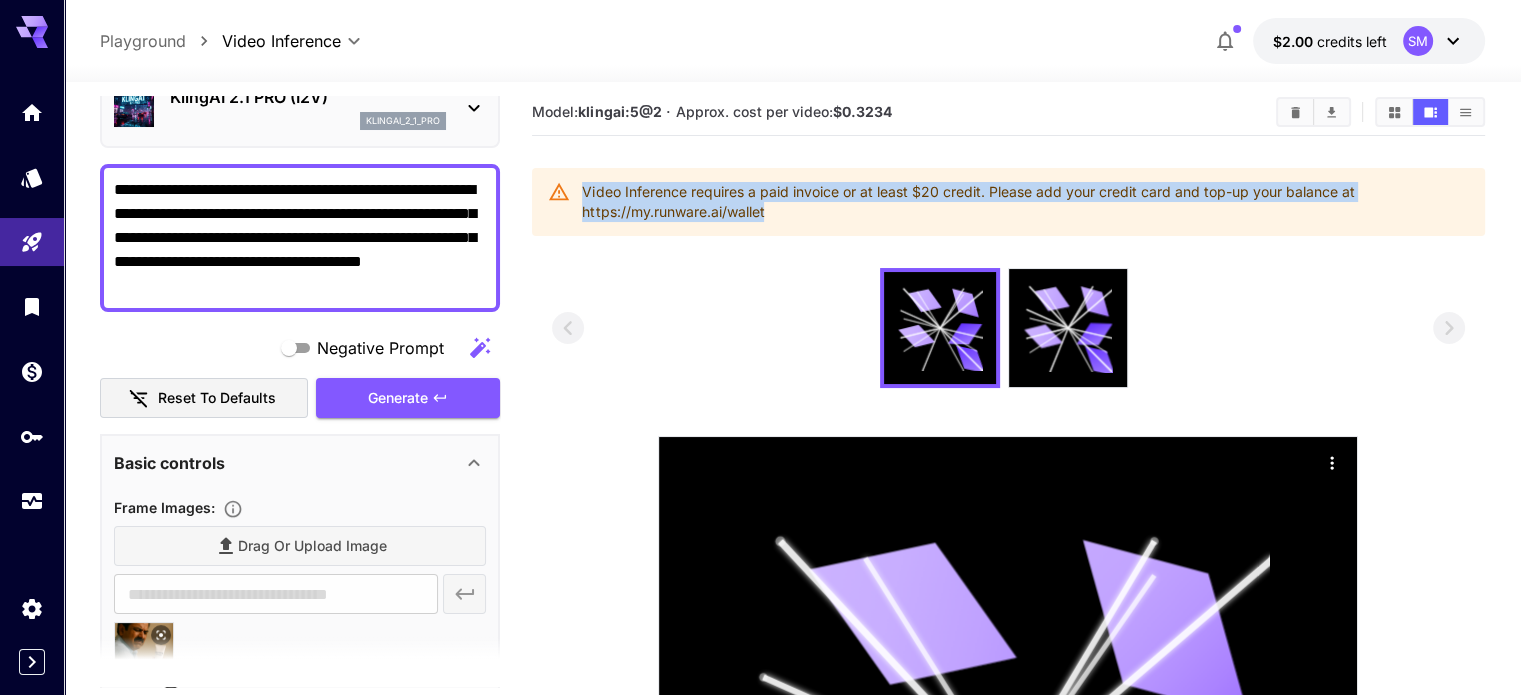 drag, startPoint x: 585, startPoint y: 190, endPoint x: 775, endPoint y: 219, distance: 192.20041 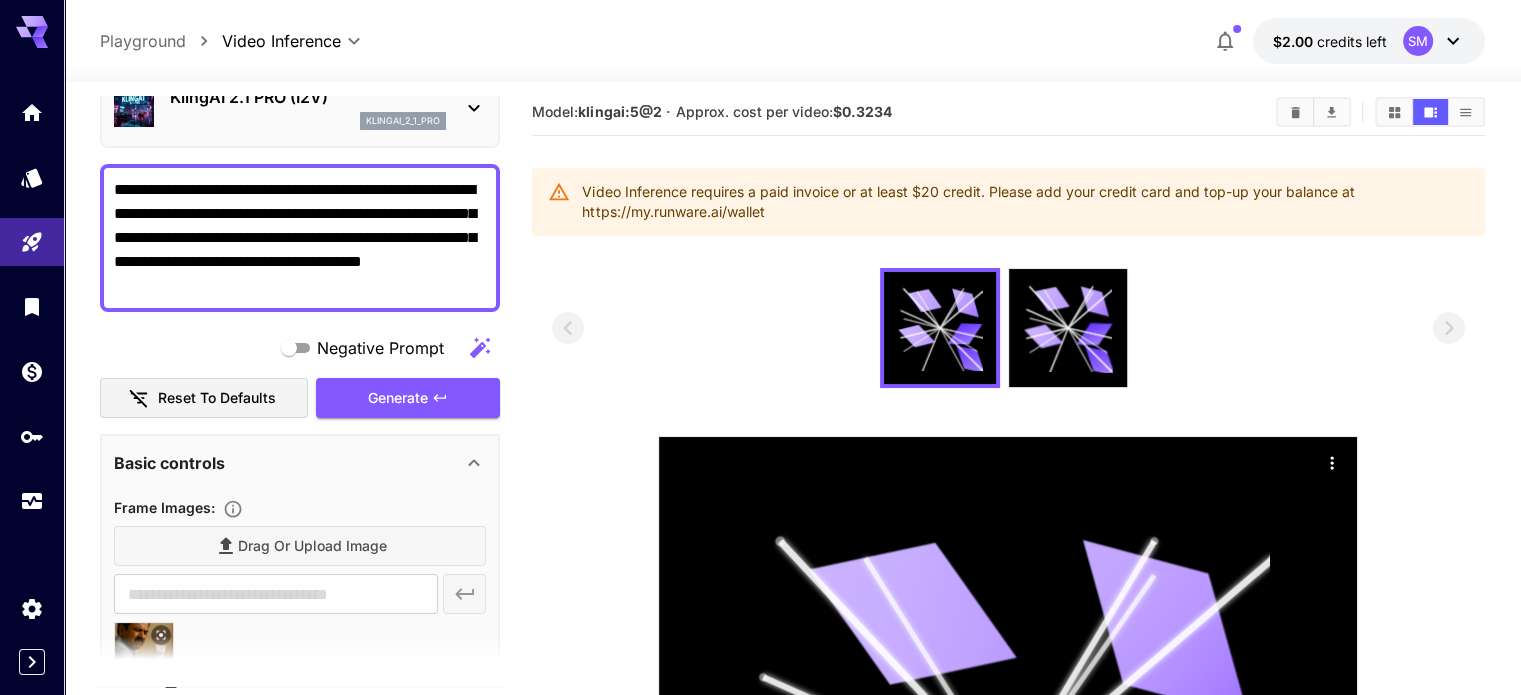 click on "**********" at bounding box center (792, 620) 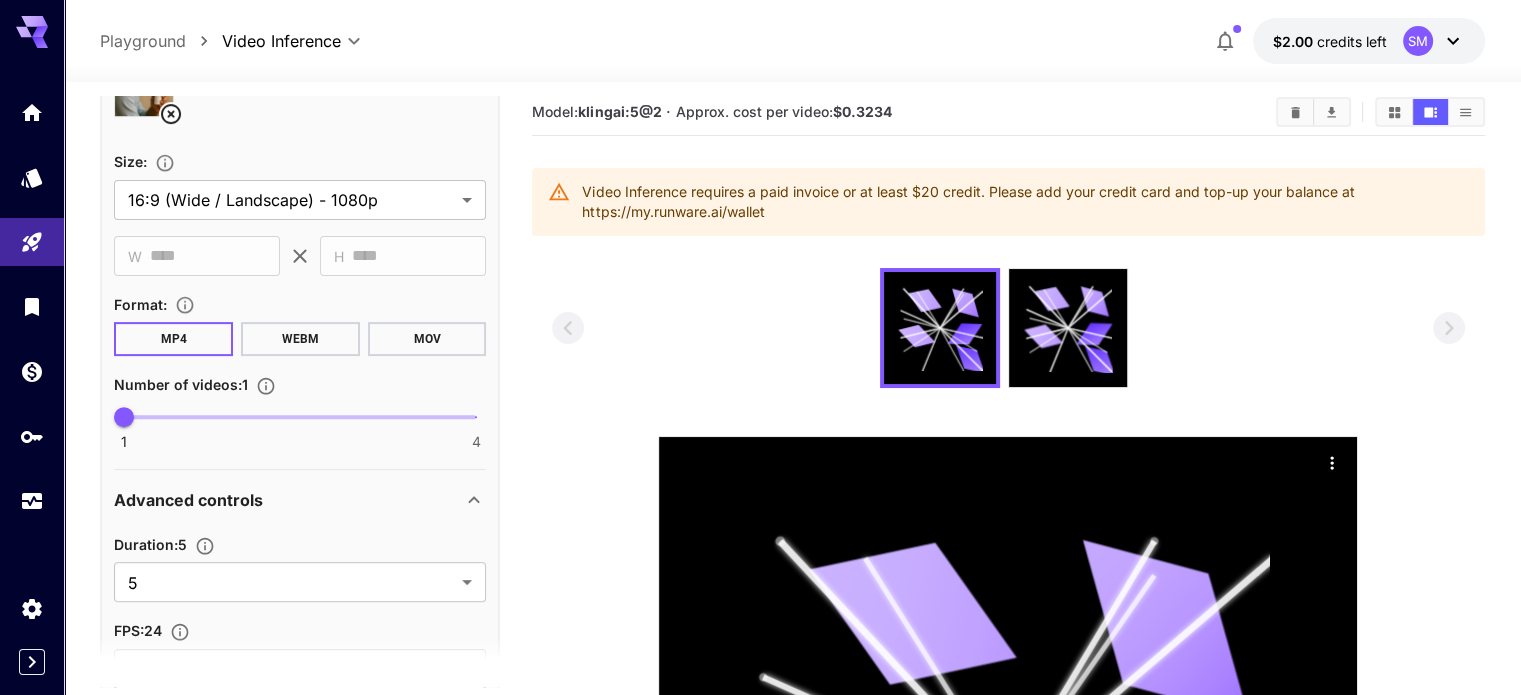 scroll, scrollTop: 700, scrollLeft: 0, axis: vertical 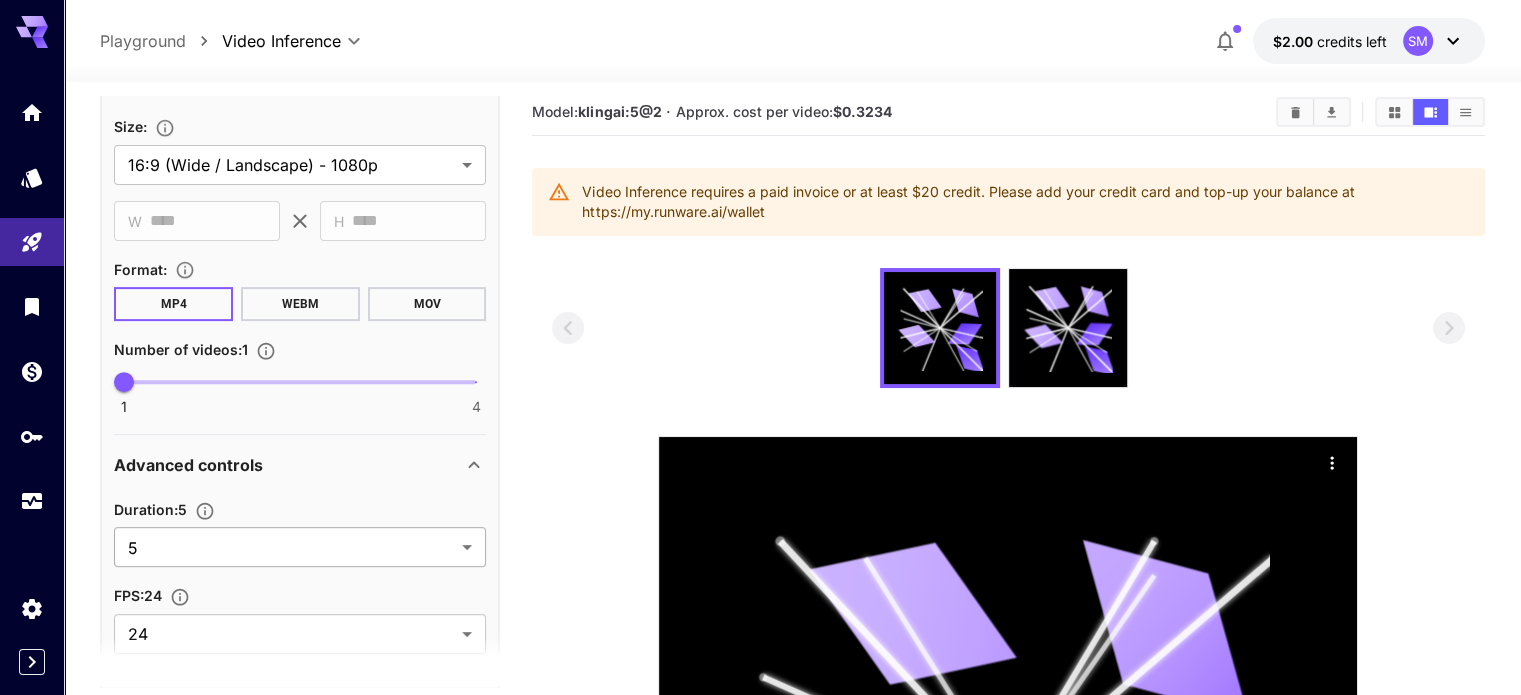 click on "**********" at bounding box center (760, 593) 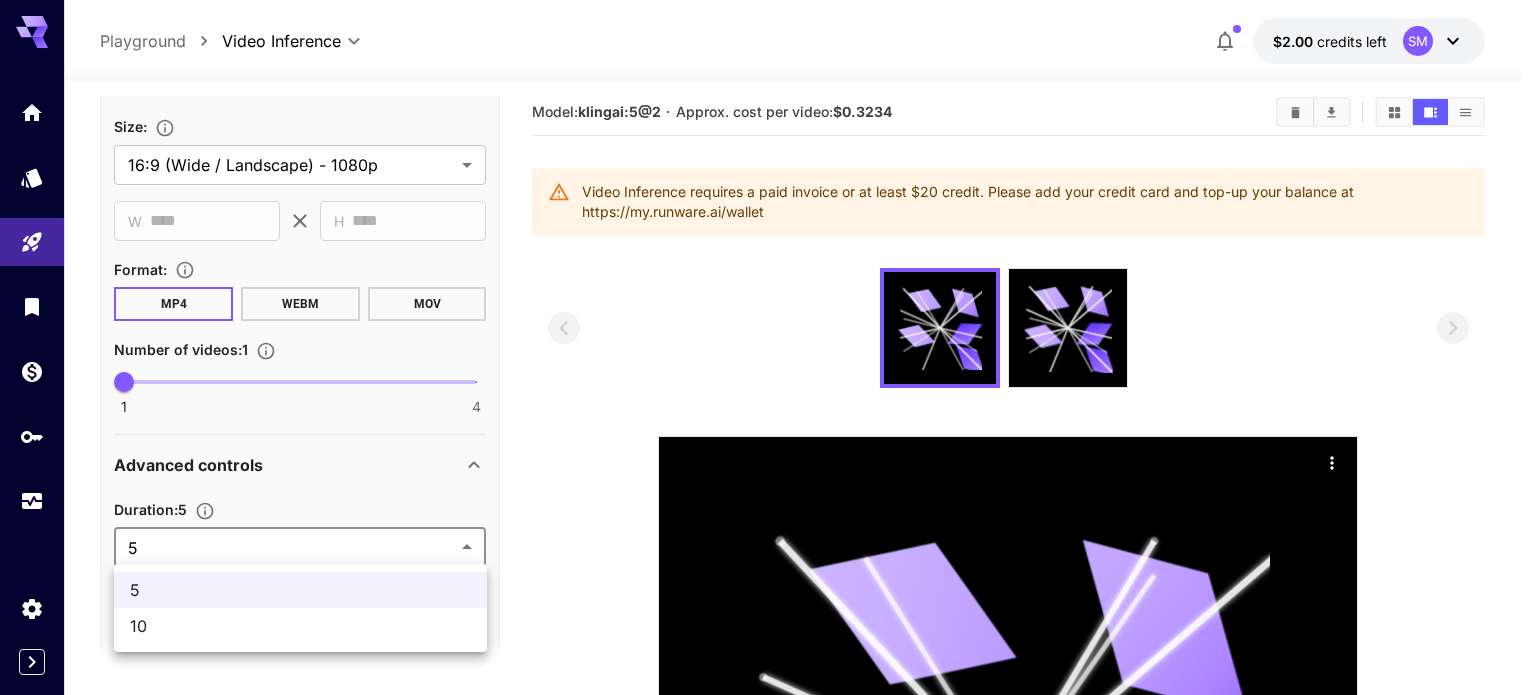 click at bounding box center [768, 347] 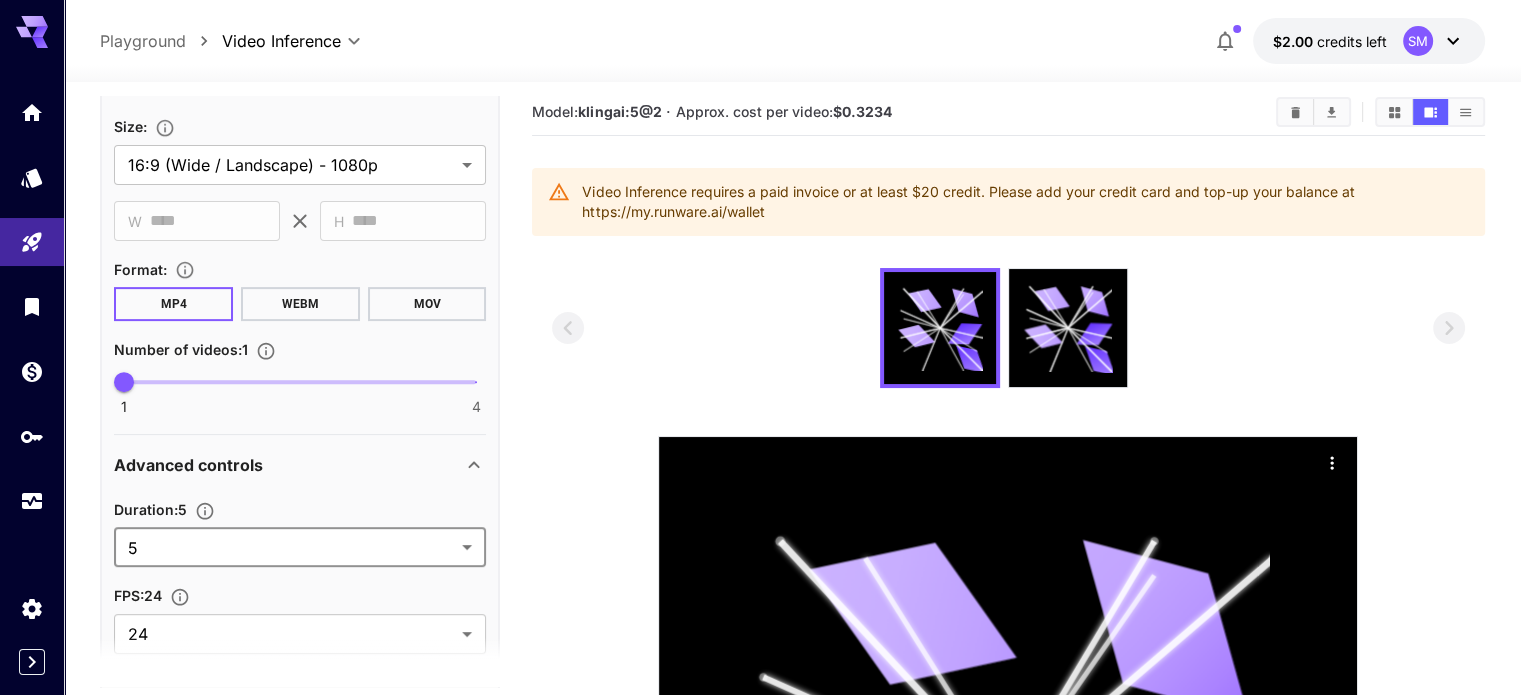 click 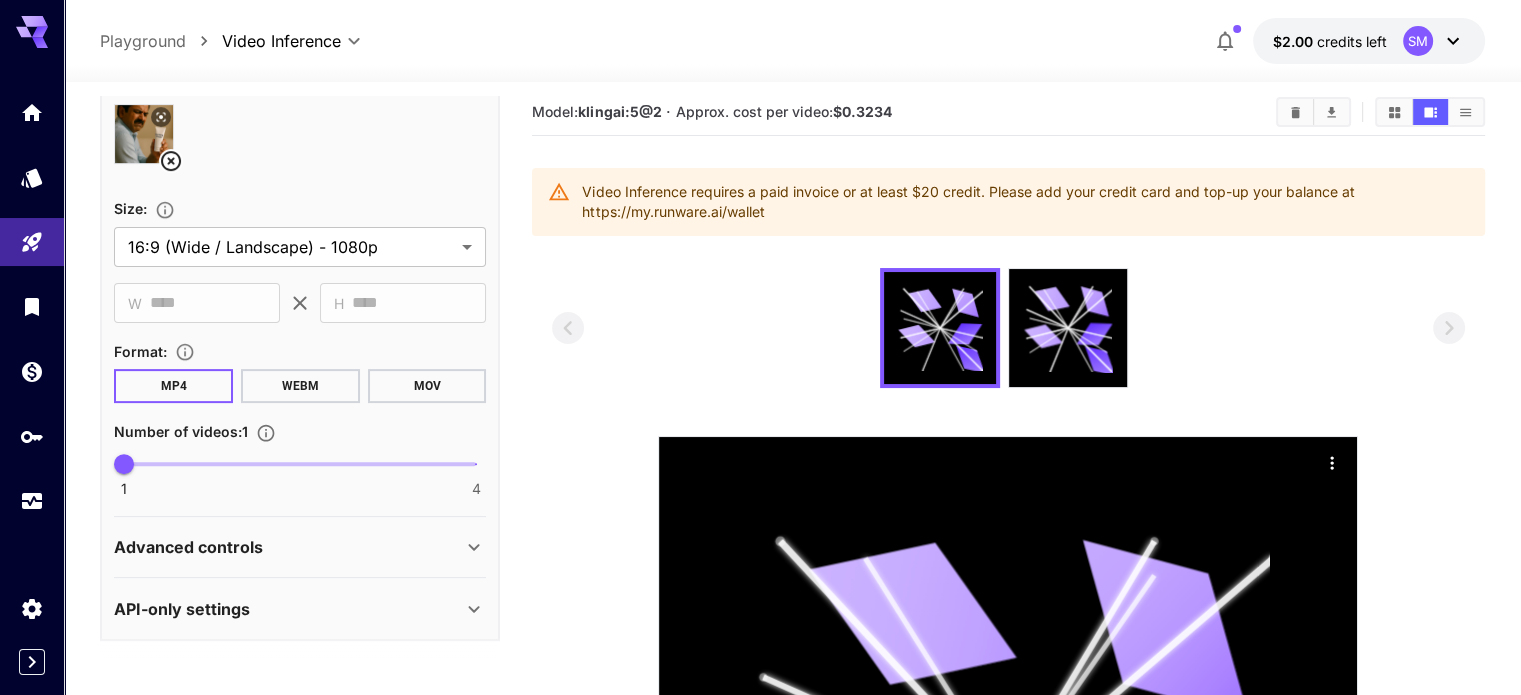 click 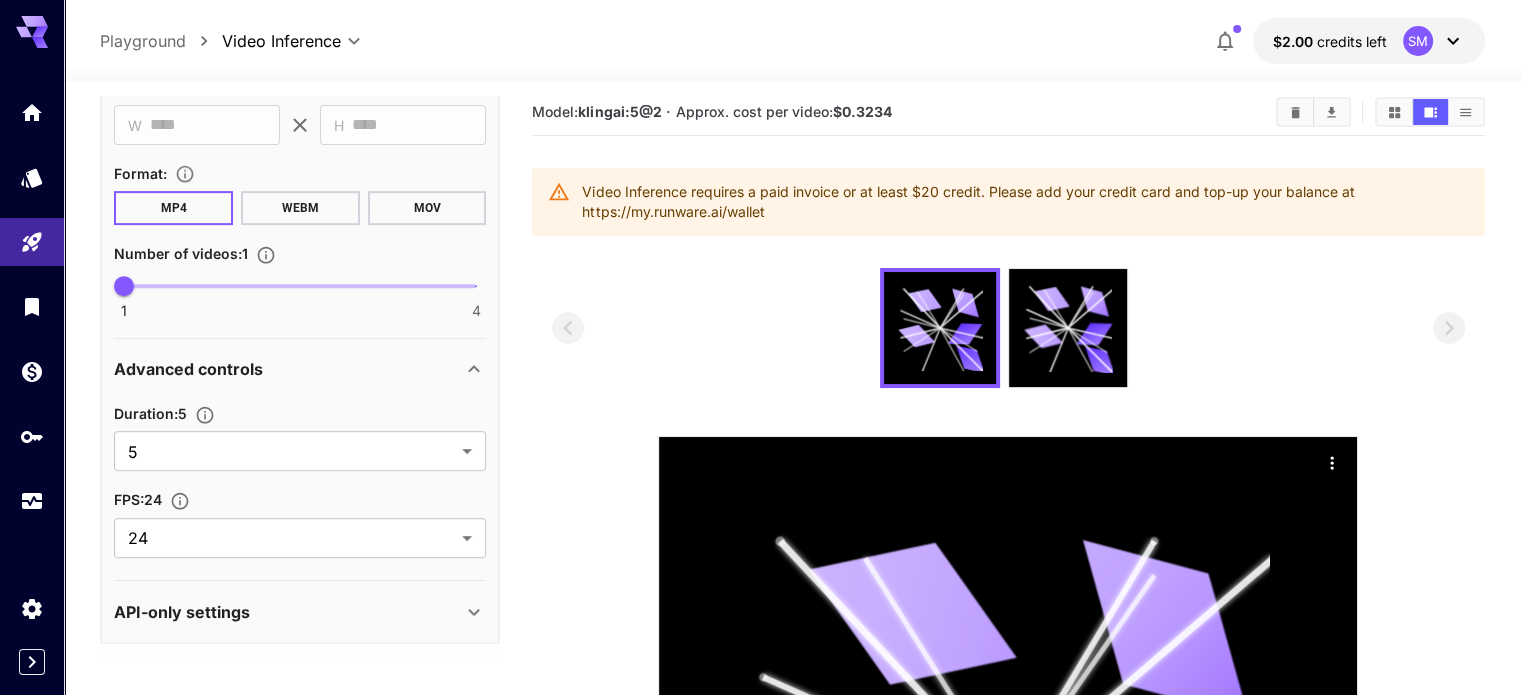 scroll, scrollTop: 799, scrollLeft: 0, axis: vertical 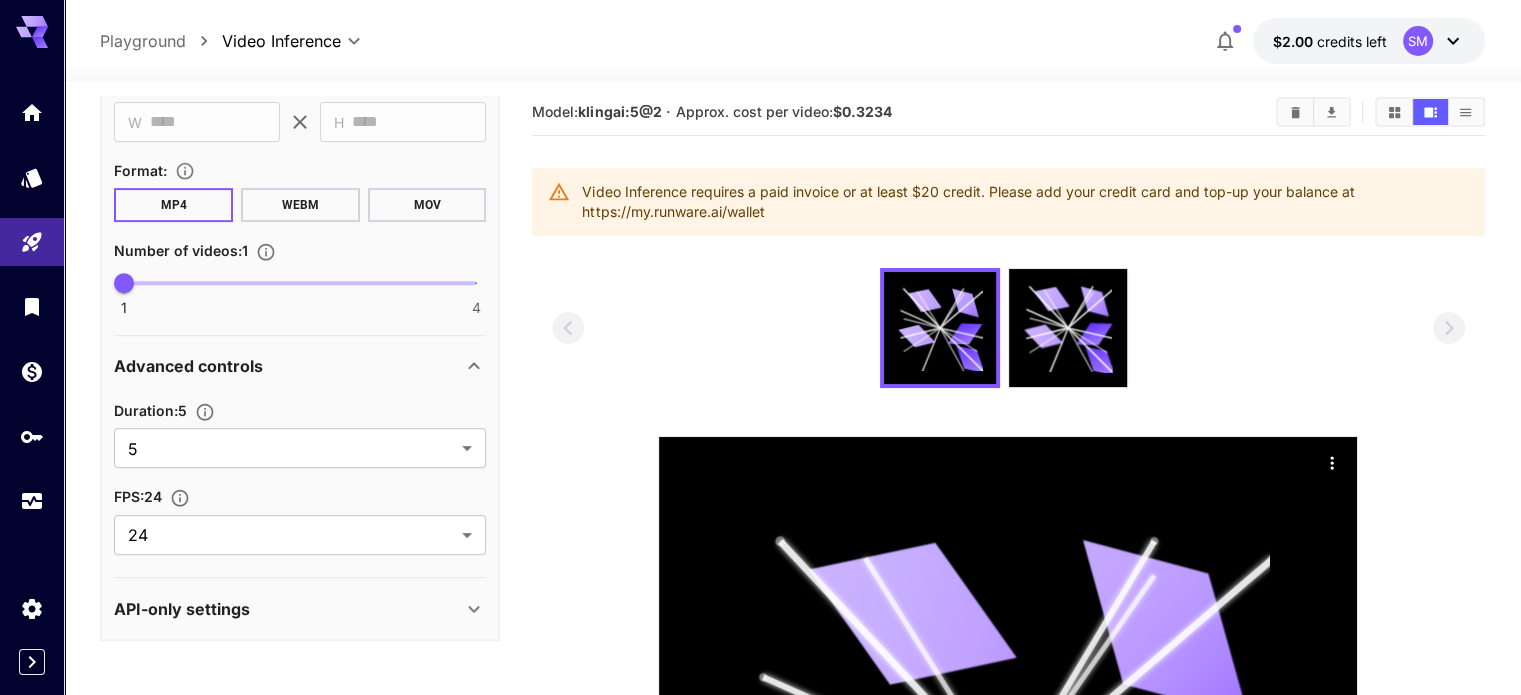 click 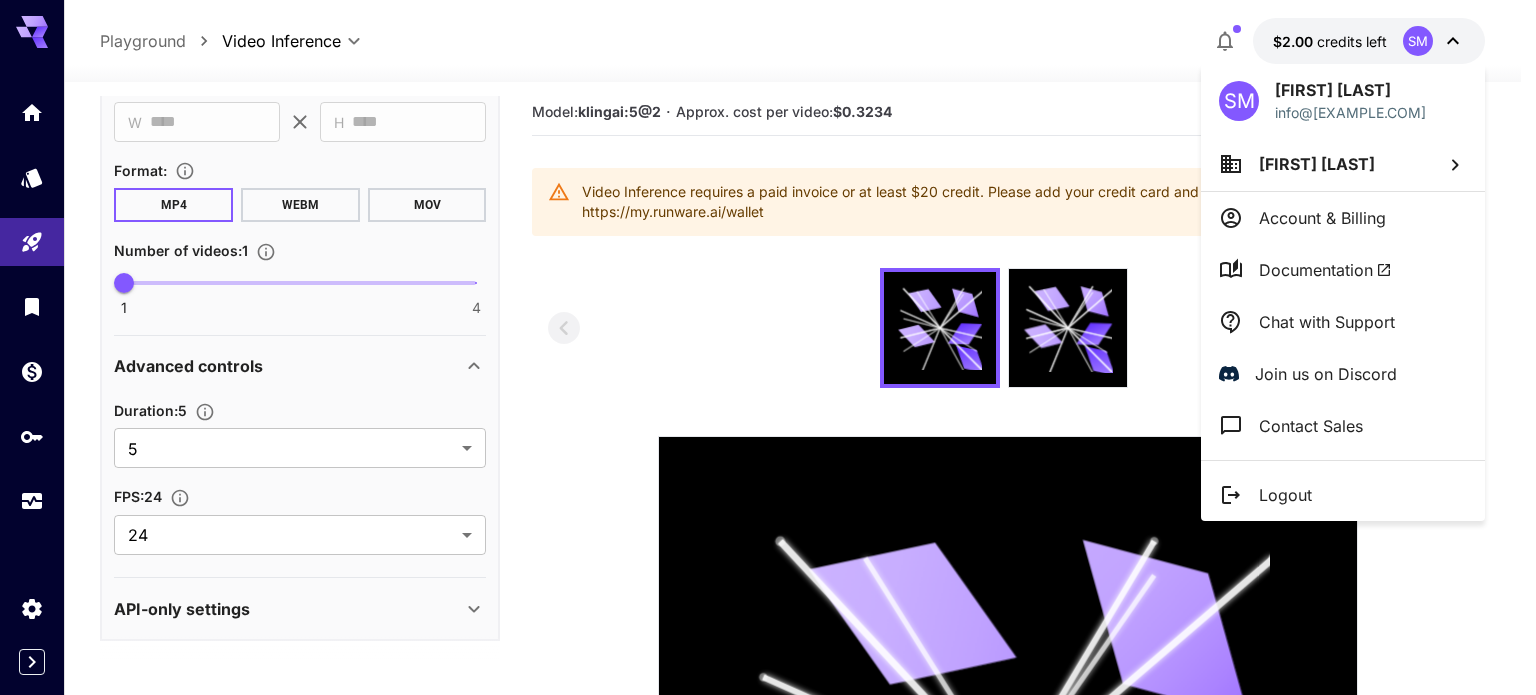 click at bounding box center [768, 347] 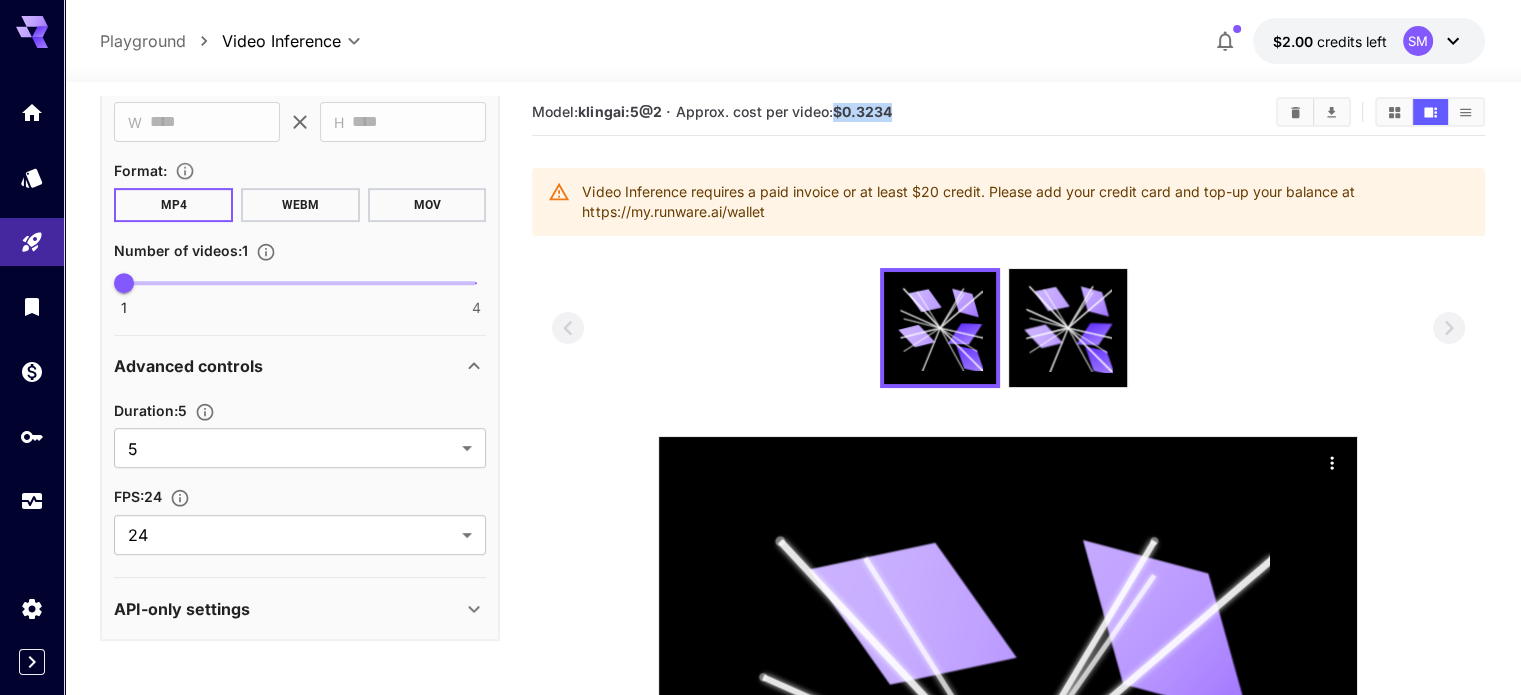 drag, startPoint x: 908, startPoint y: 115, endPoint x: 835, endPoint y: 103, distance: 73.97973 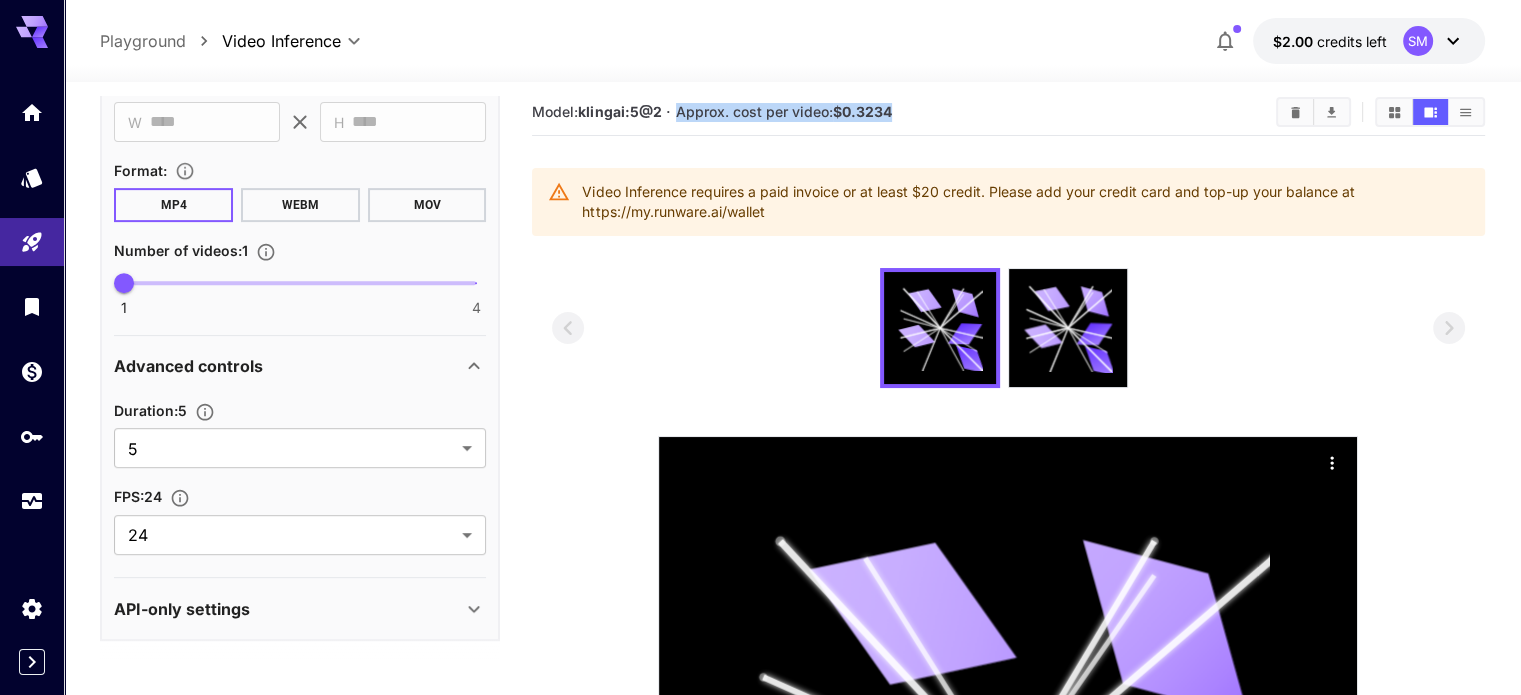 click on "$0.3234" at bounding box center [862, 111] 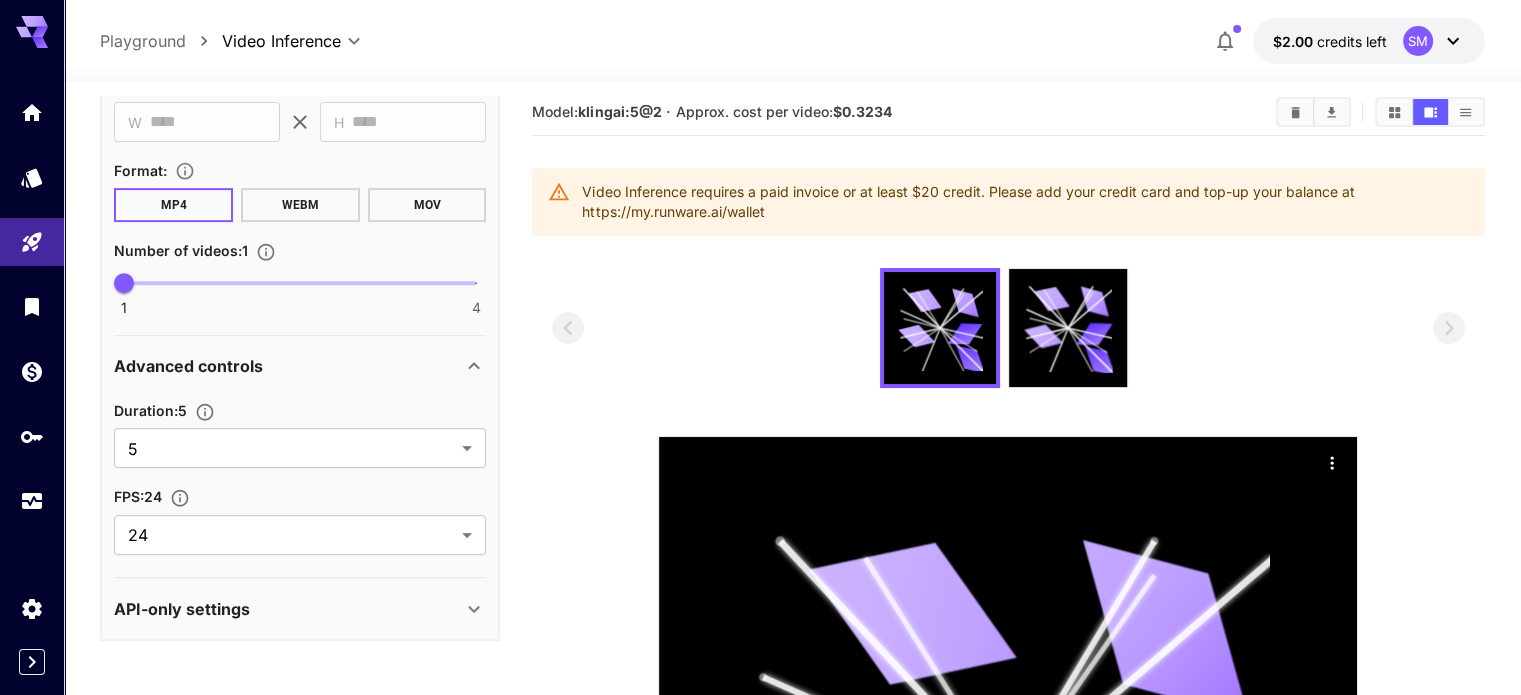 click on "$0.3234" at bounding box center [862, 111] 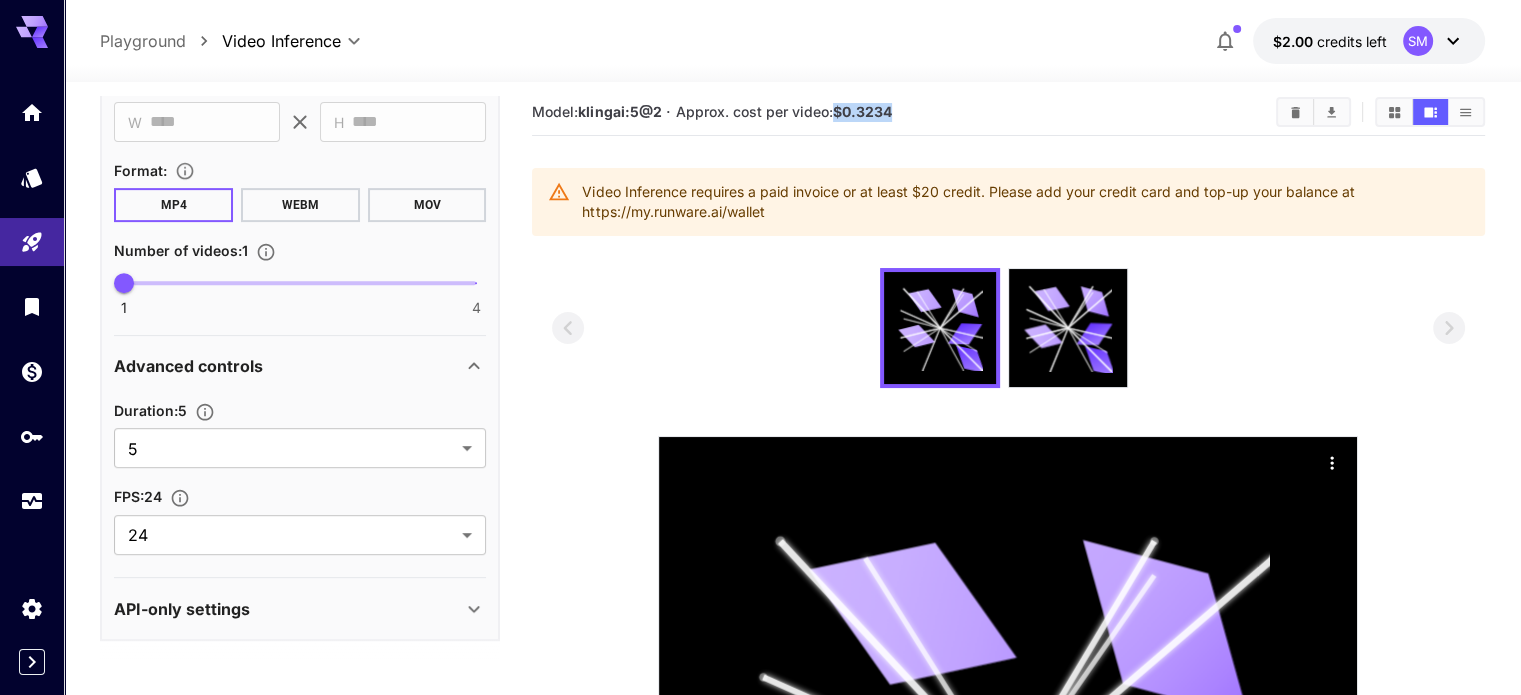 drag, startPoint x: 837, startPoint y: 112, endPoint x: 898, endPoint y: 111, distance: 61.008198 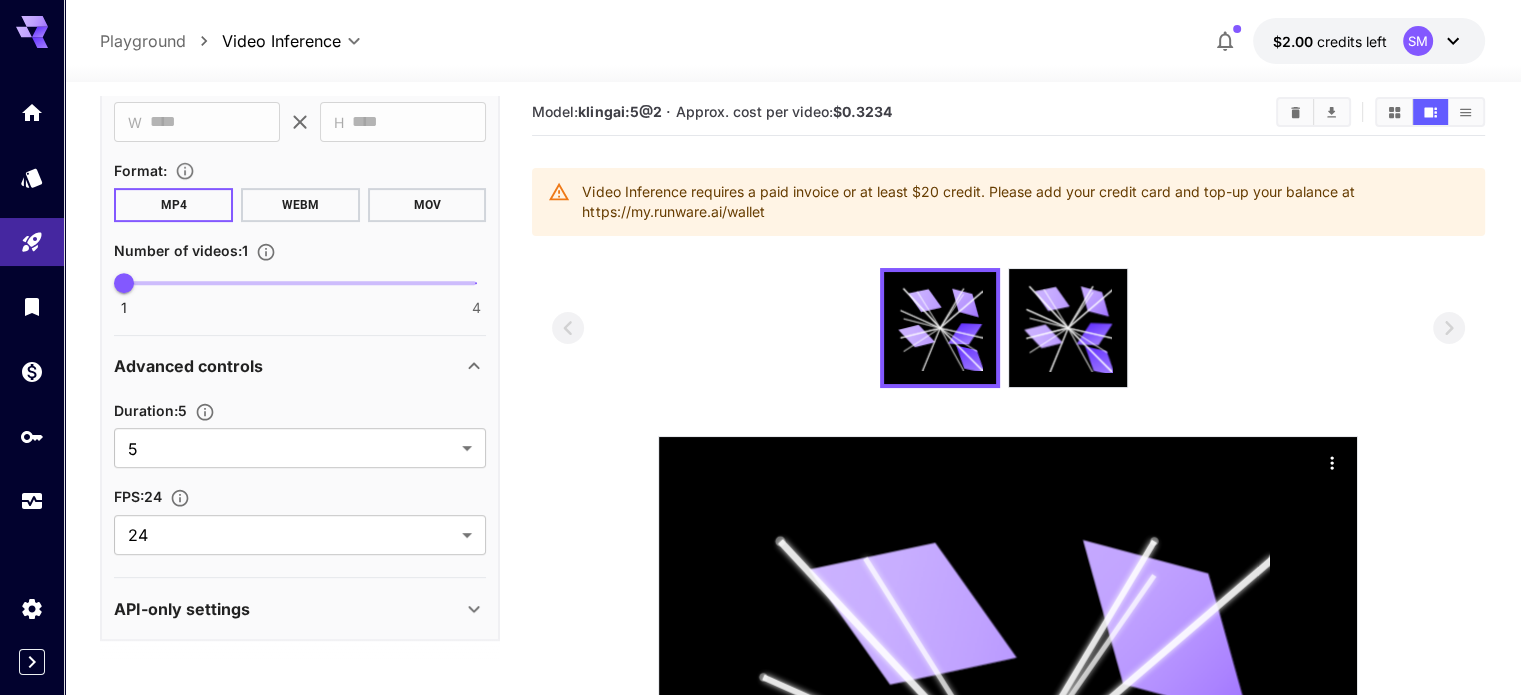 click on "$0.3234" at bounding box center [862, 111] 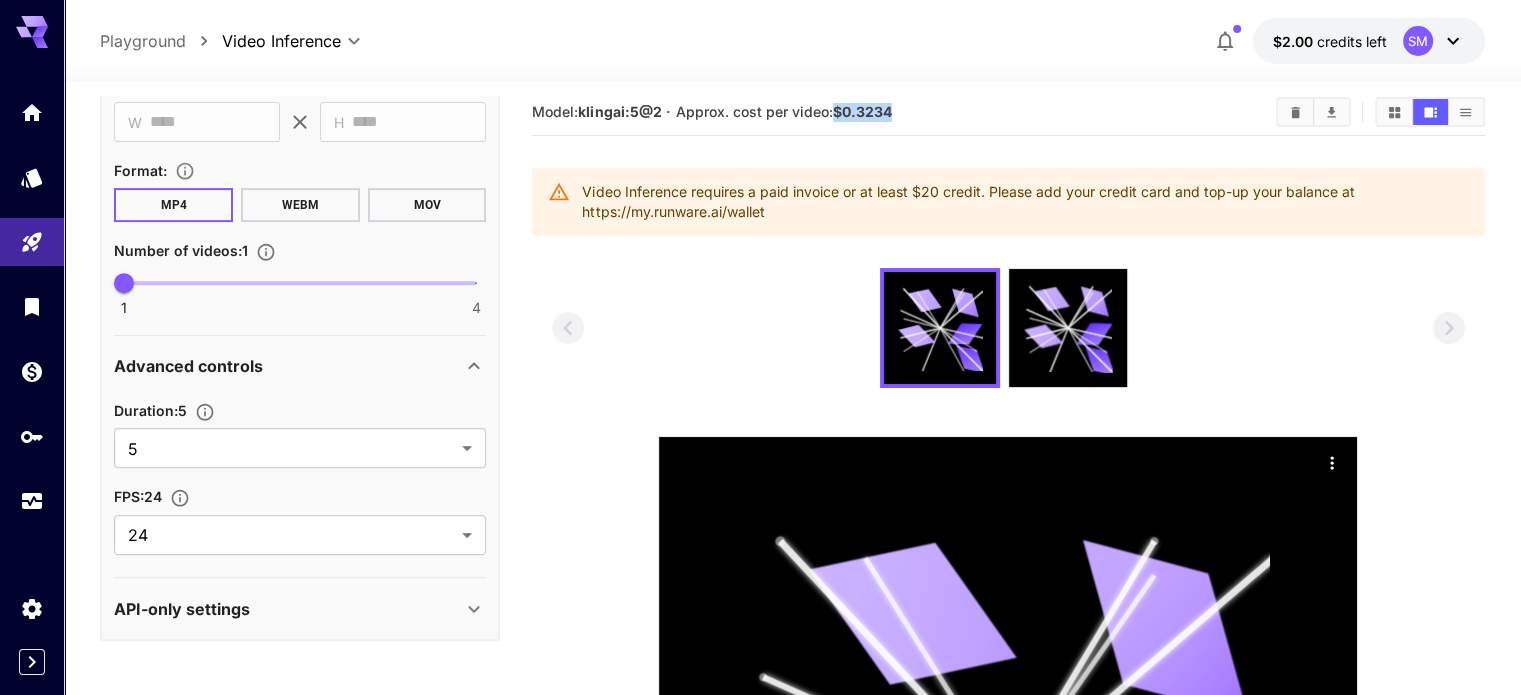 drag, startPoint x: 894, startPoint y: 114, endPoint x: 840, endPoint y: 116, distance: 54.037025 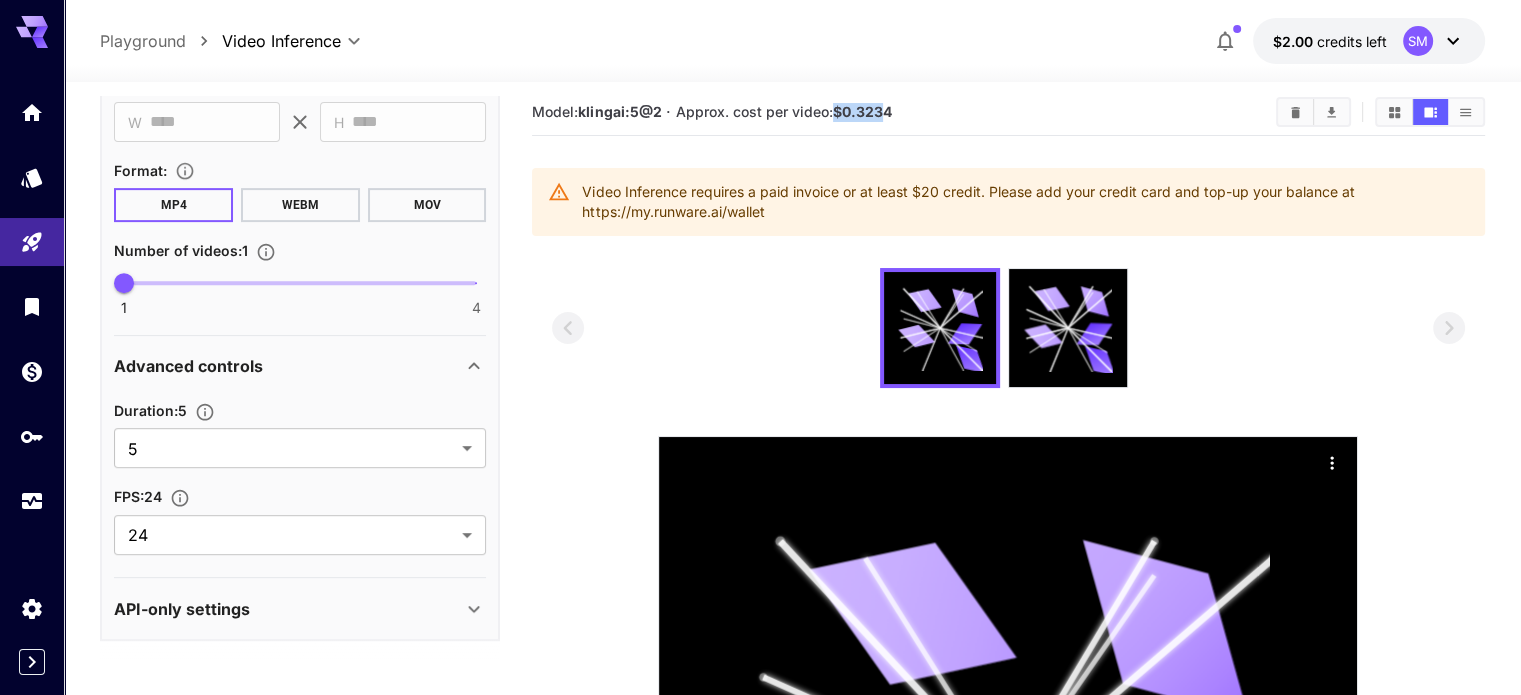 drag, startPoint x: 891, startPoint y: 109, endPoint x: 840, endPoint y: 118, distance: 51.78803 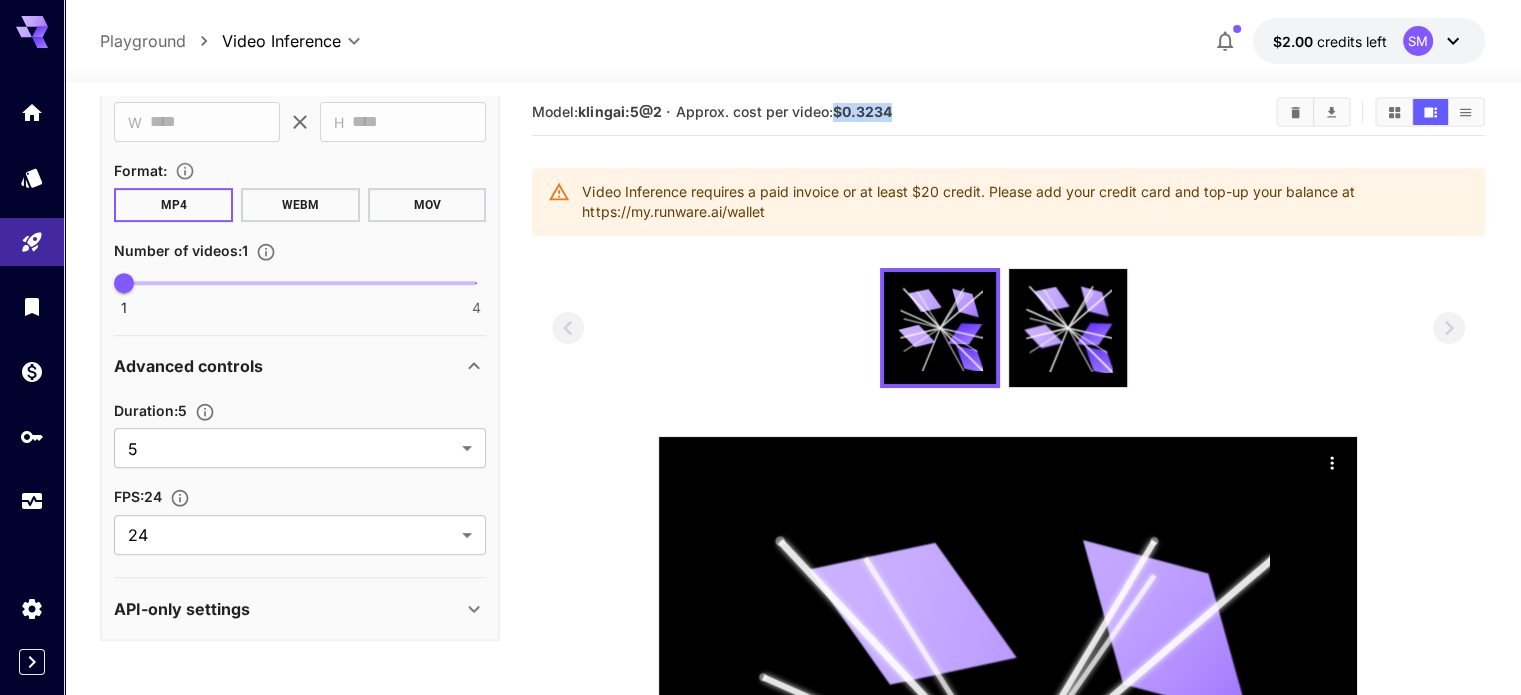 drag, startPoint x: 838, startPoint y: 112, endPoint x: 918, endPoint y: 115, distance: 80.05623 